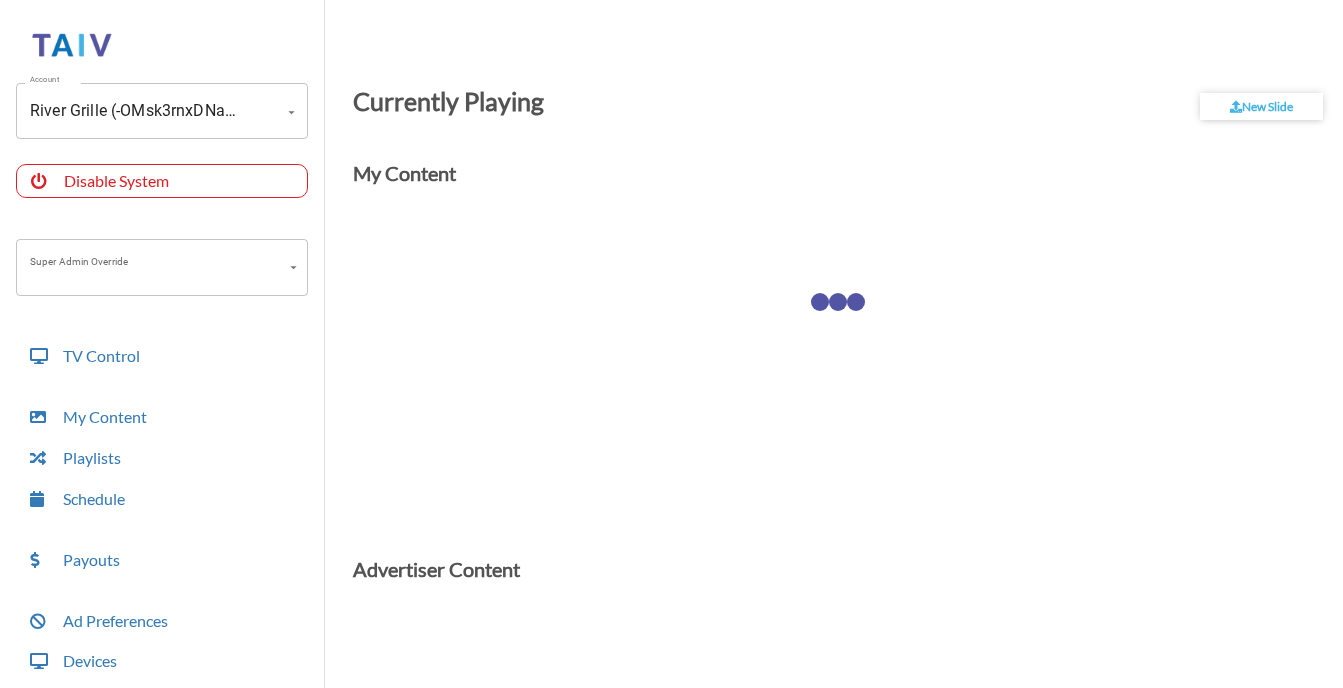 scroll, scrollTop: 0, scrollLeft: 0, axis: both 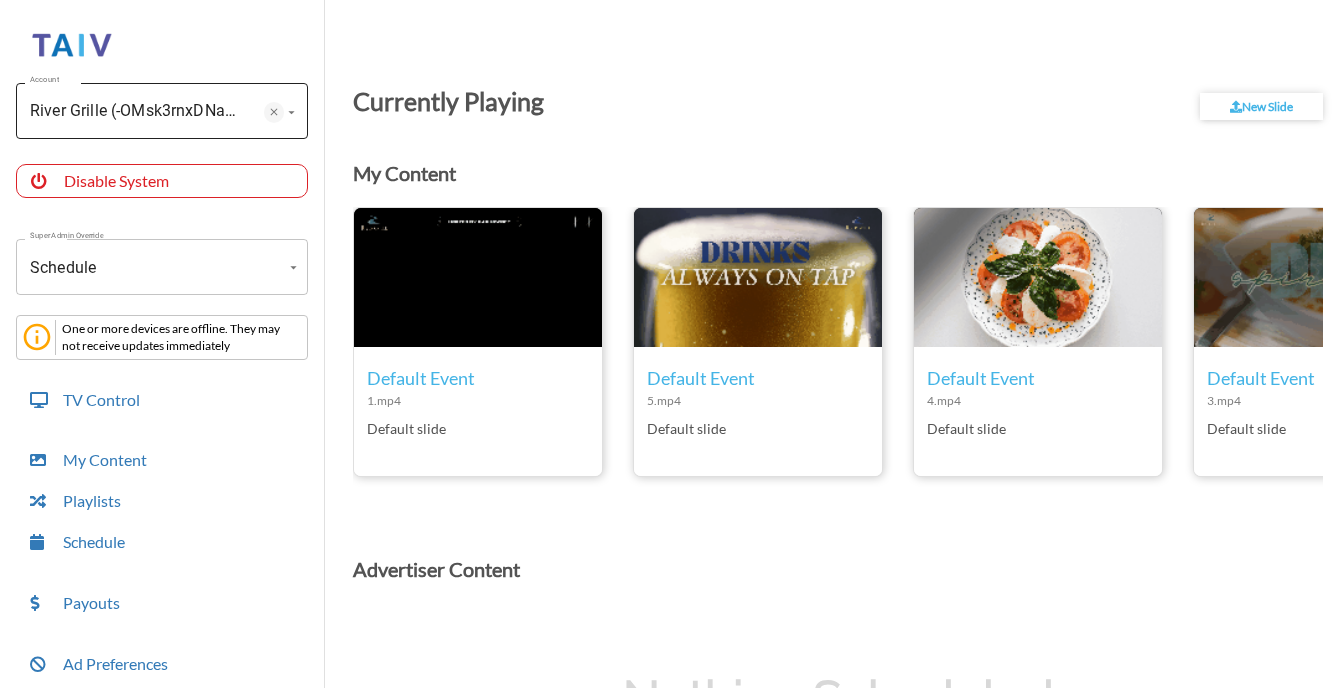click at bounding box center (273, 112) 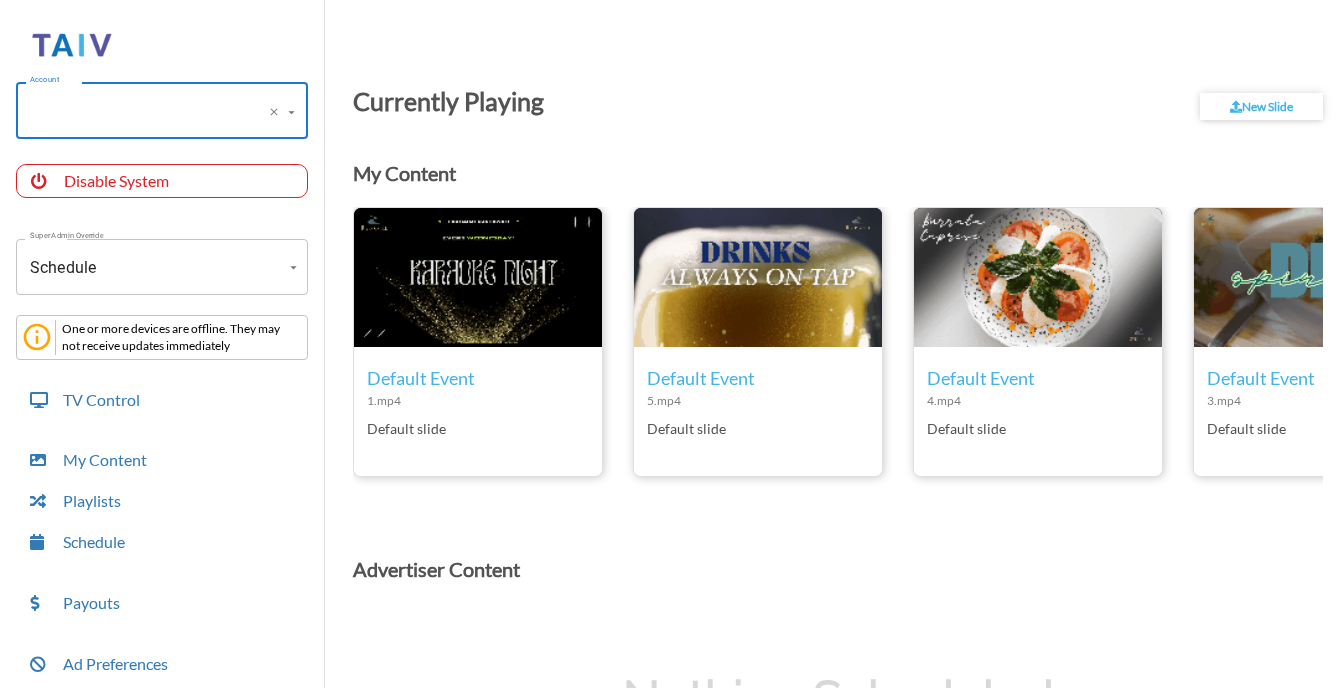 scroll, scrollTop: 0, scrollLeft: 0, axis: both 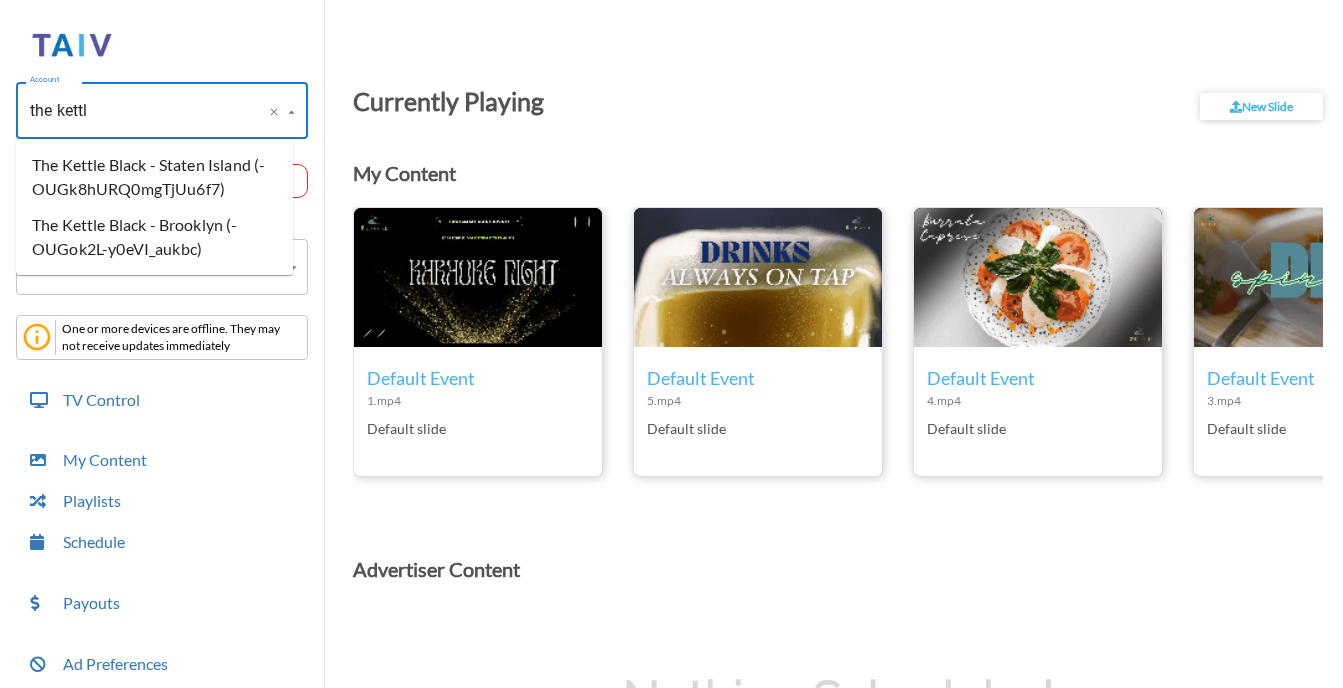 type on "the kettle" 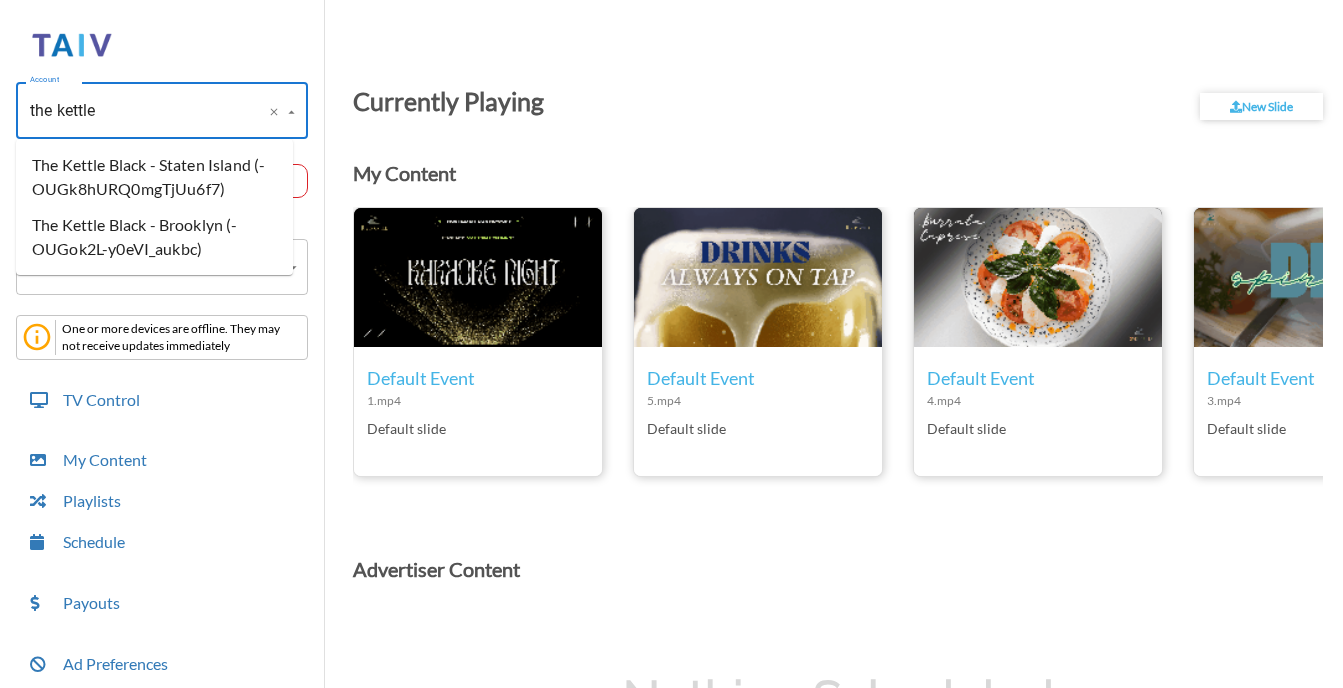 click on "The Kettle Black - Staten Island (-OUGk8hURQ0mgTjUu6f7)" at bounding box center [154, 177] 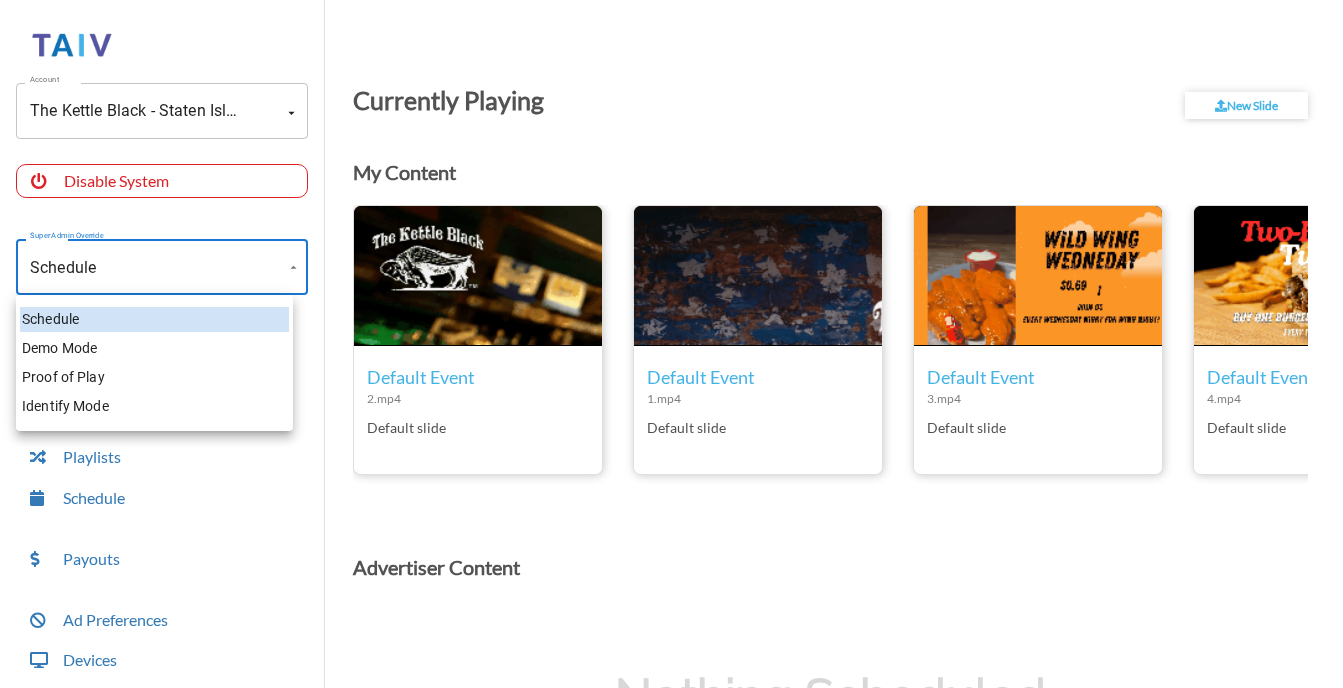 click on "Account The Kettle Black - Staten Island (-OUGk8hURQ0mgTjUu6f7) Account Disable System Super Admin Override Schedule Schedule Mode Mode TV Control My Content Playlists Schedule Payouts Ad Preferences Devices Settings Super Admin Dashboard Ad Manager Log Out Currently Playing  New Slide My Content edit_icon Default Event 2.mp4 Default slide edit_icon Default Event 1.mp4 Default slide edit_icon Default Event 3.mp4 Default slide edit_icon Default Event 4.mp4 Default slide edit_icon Default Event 5.mp4 Default slide edit_icon Default Event 6.mp4 Default slide Advertiser Content Nothing Scheduled Weekly Schedule  06 Sun 07 Mon 08 Tue 09 Wed 10 Thu 11 Fri 12 Sat   Default Event 12:00 AM 1:00 AM 2:00 AM 3:00 AM 4:00 AM 5:00 AM 6:00 AM 7:00 AM 8:00 AM 9:00 AM 10:00 AM 11:00 AM 12:00 PM 1:00 PM 2:00 PM 3:00 PM 4:00 PM 5:00 PM 6:00 PM 7:00 PM 8:00 PM 9:00 PM 10:00 PM 11:00 PM Schedule Demo Mode Proof of Play Identify Mode" at bounding box center (671, 349) 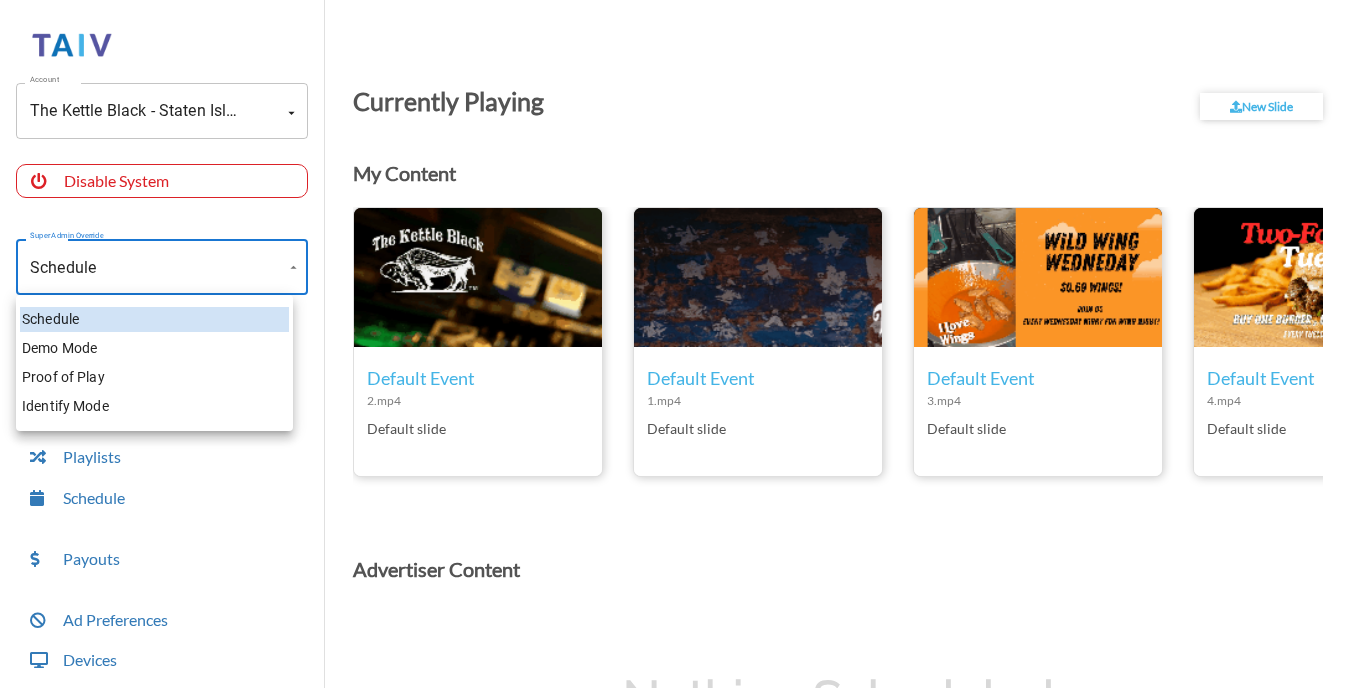 click on "Identify Mode" at bounding box center [154, 406] 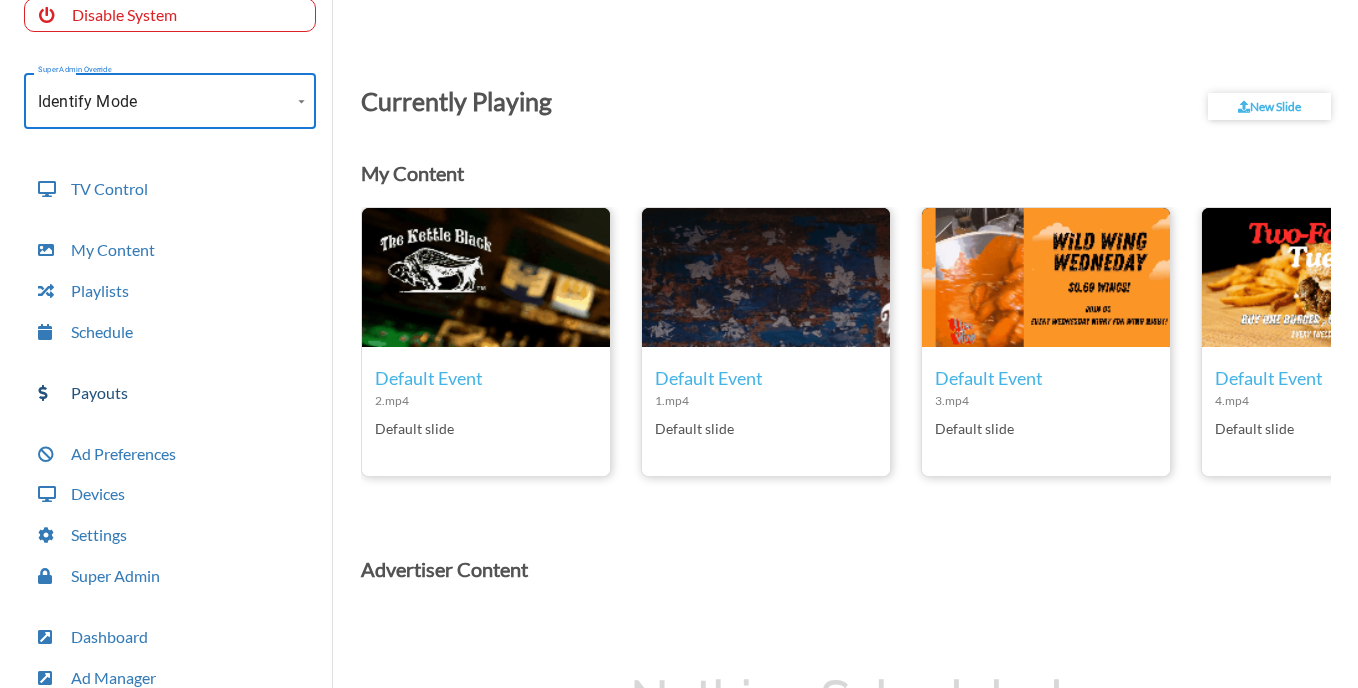 scroll, scrollTop: 173, scrollLeft: 0, axis: vertical 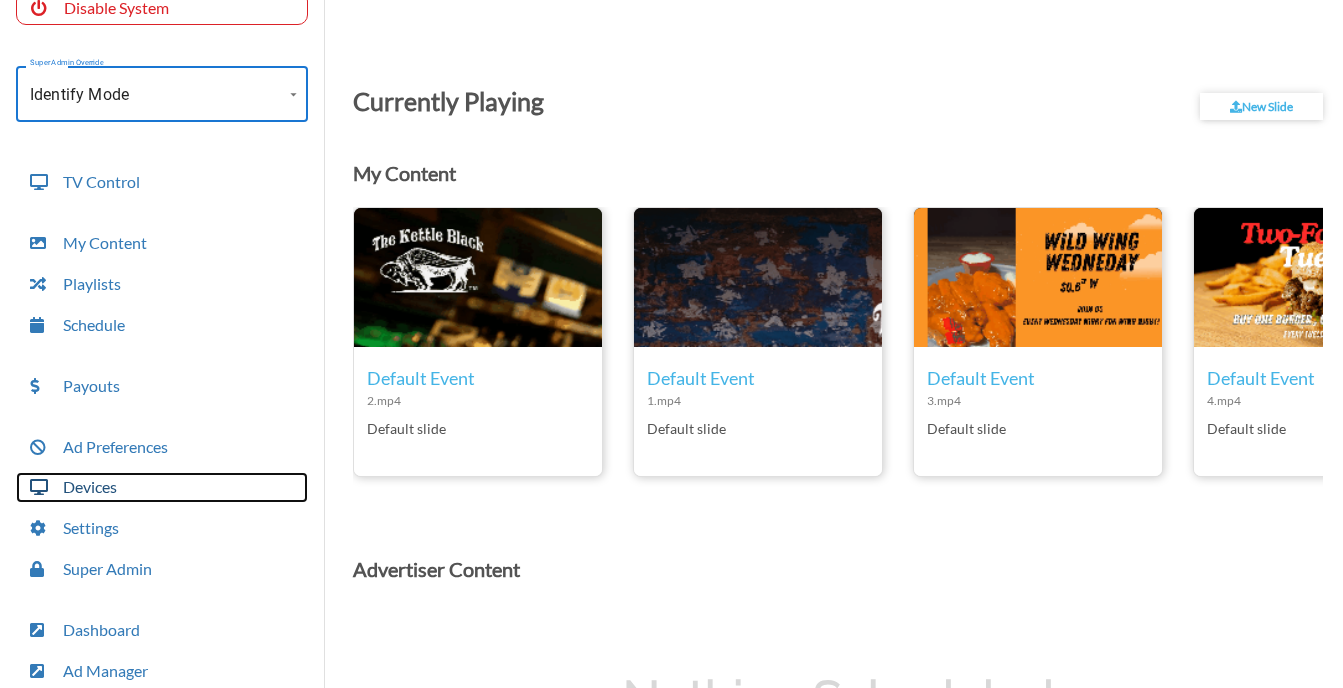 click on "Devices" at bounding box center (162, 487) 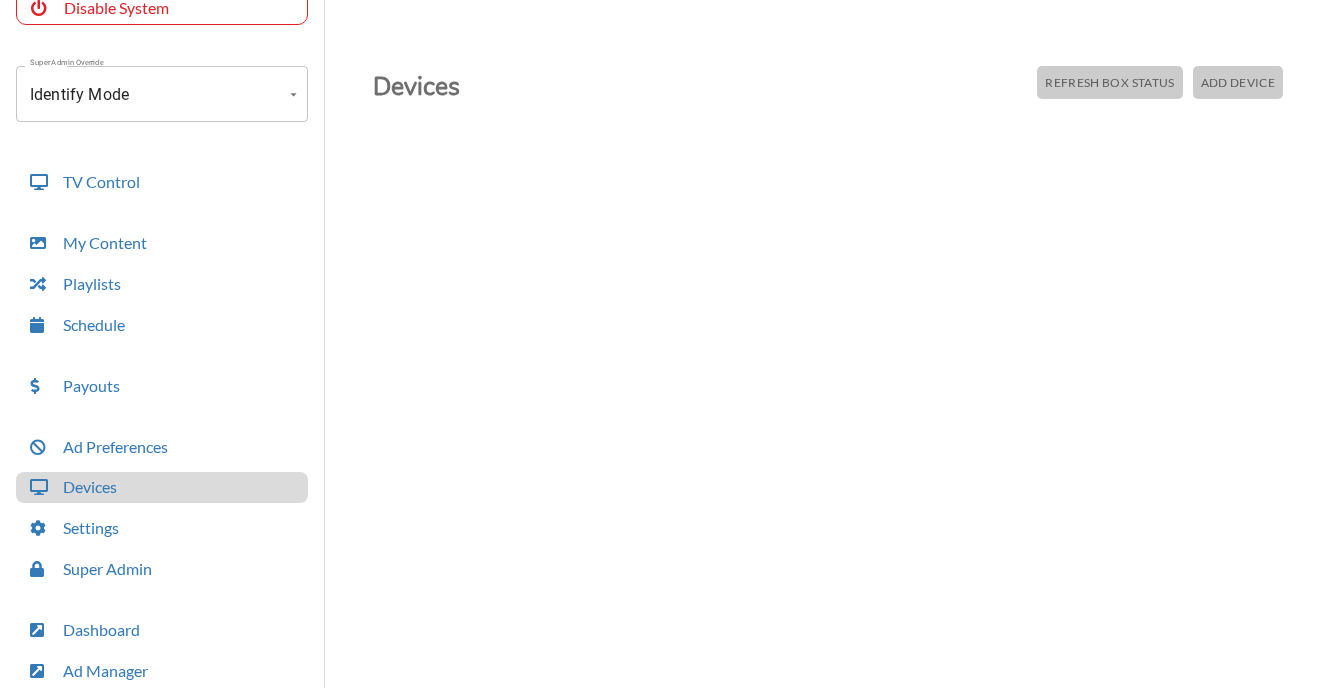 click on "Add Device" at bounding box center (1109, 82) 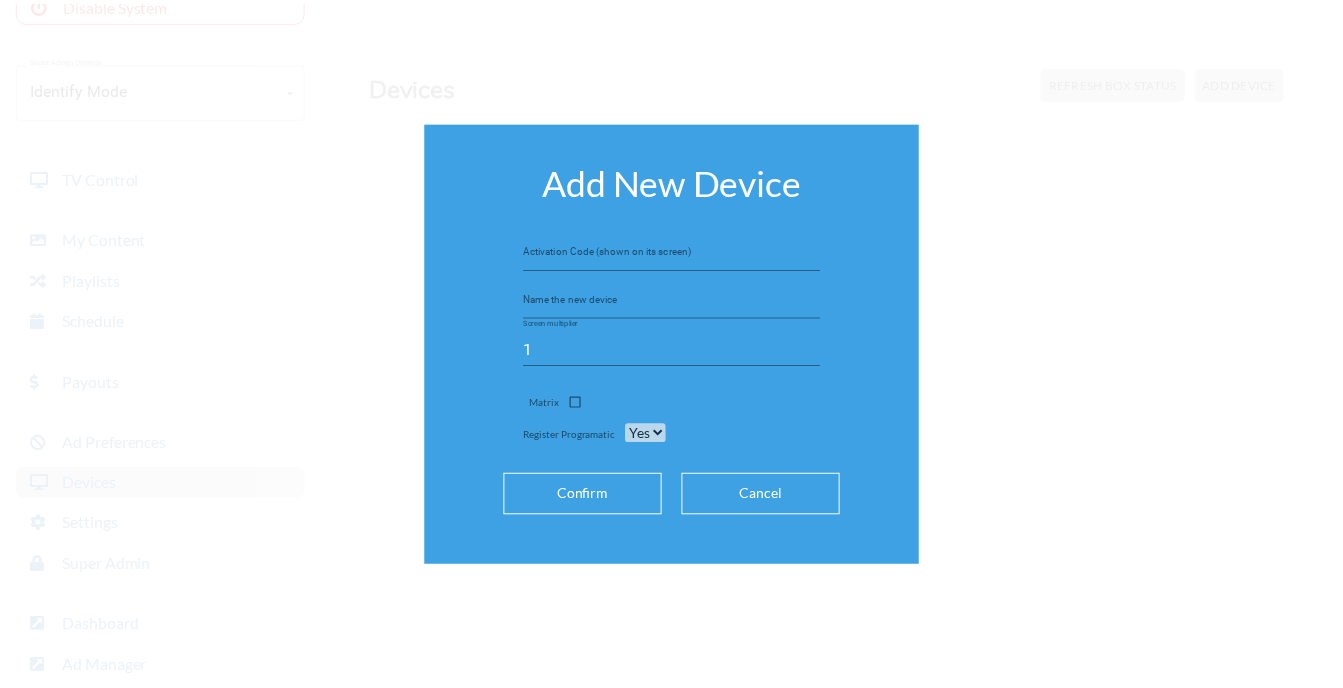 scroll, scrollTop: 169, scrollLeft: 0, axis: vertical 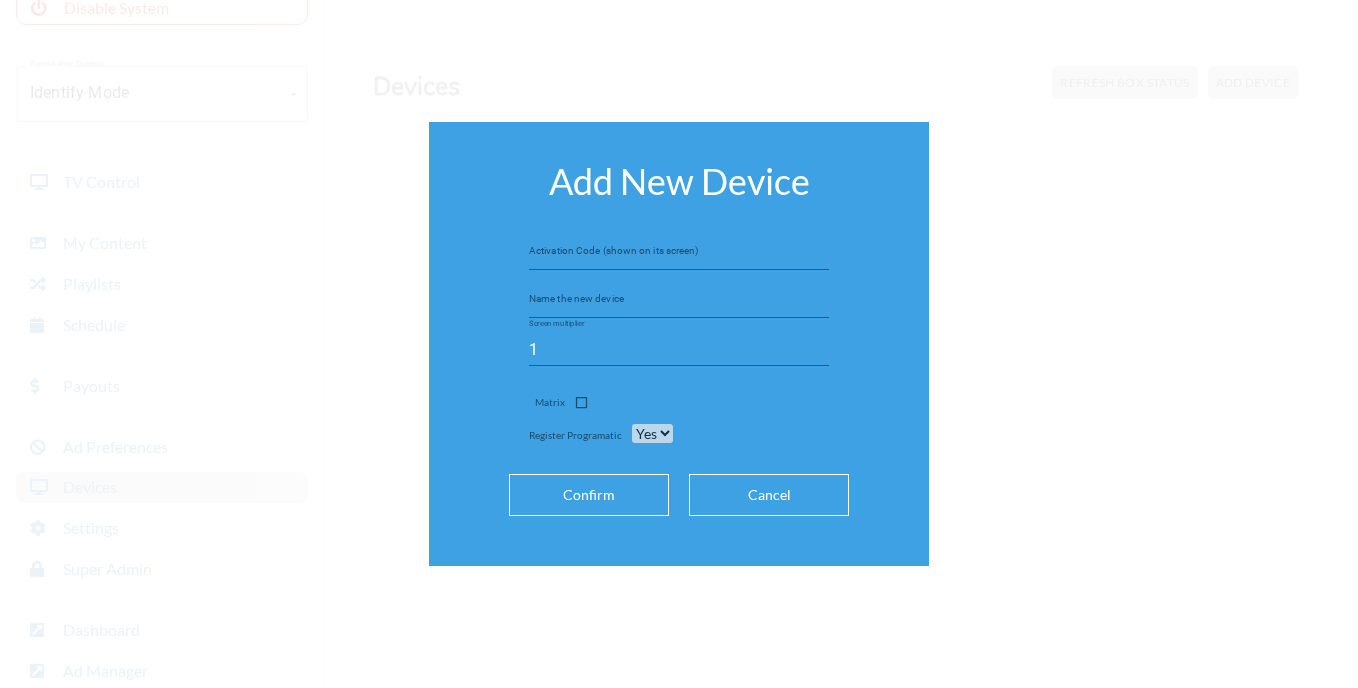 type 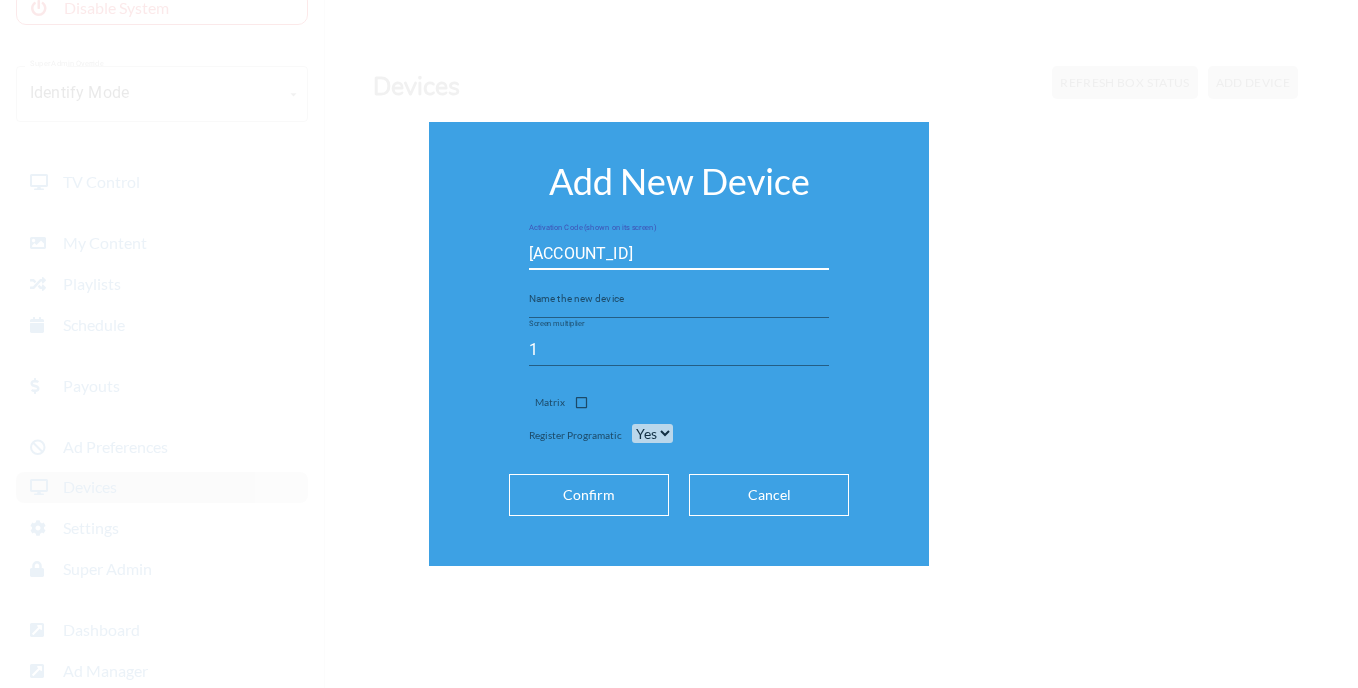 type on "7609c6" 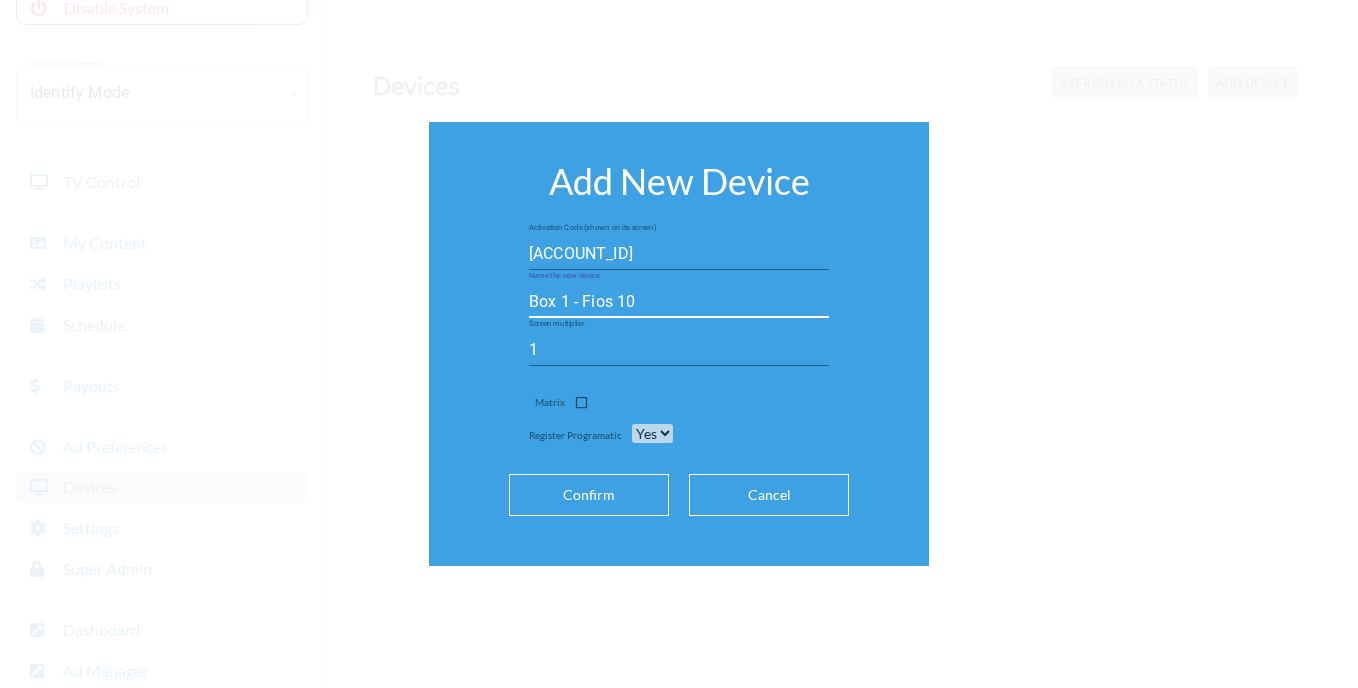 type on "Box 1 - Fios 10" 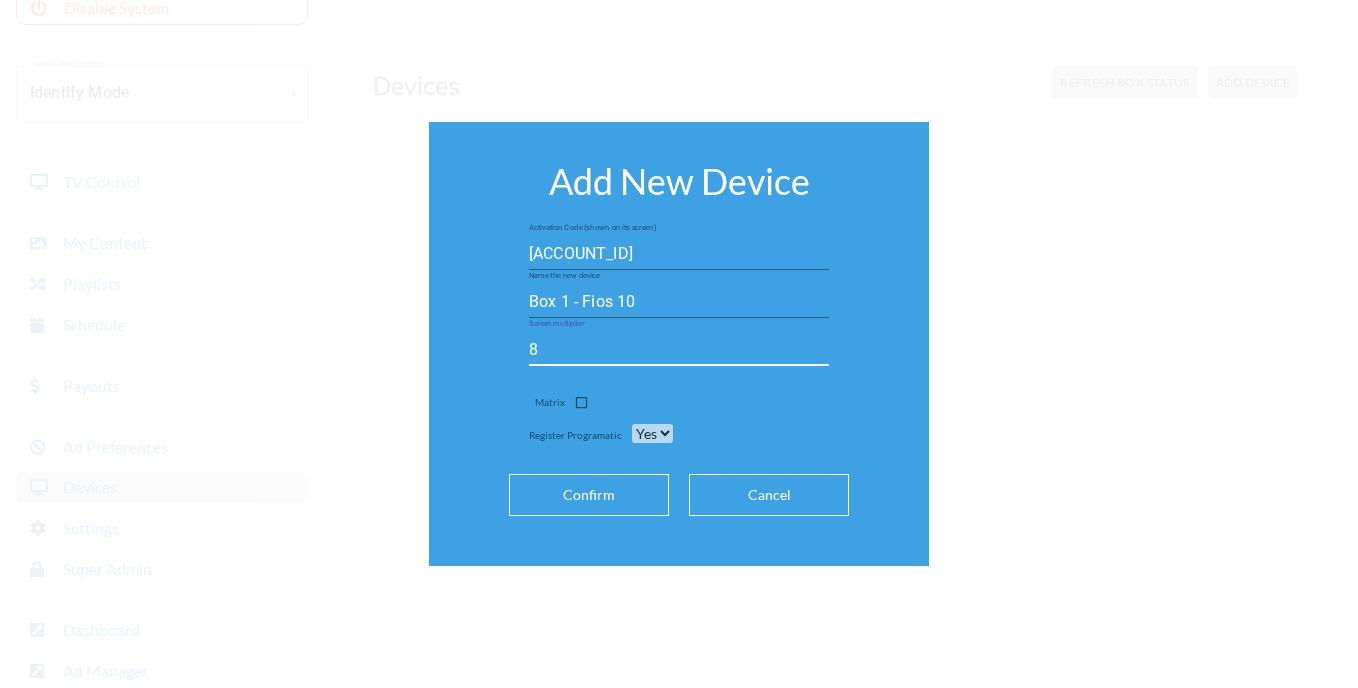 type on "8" 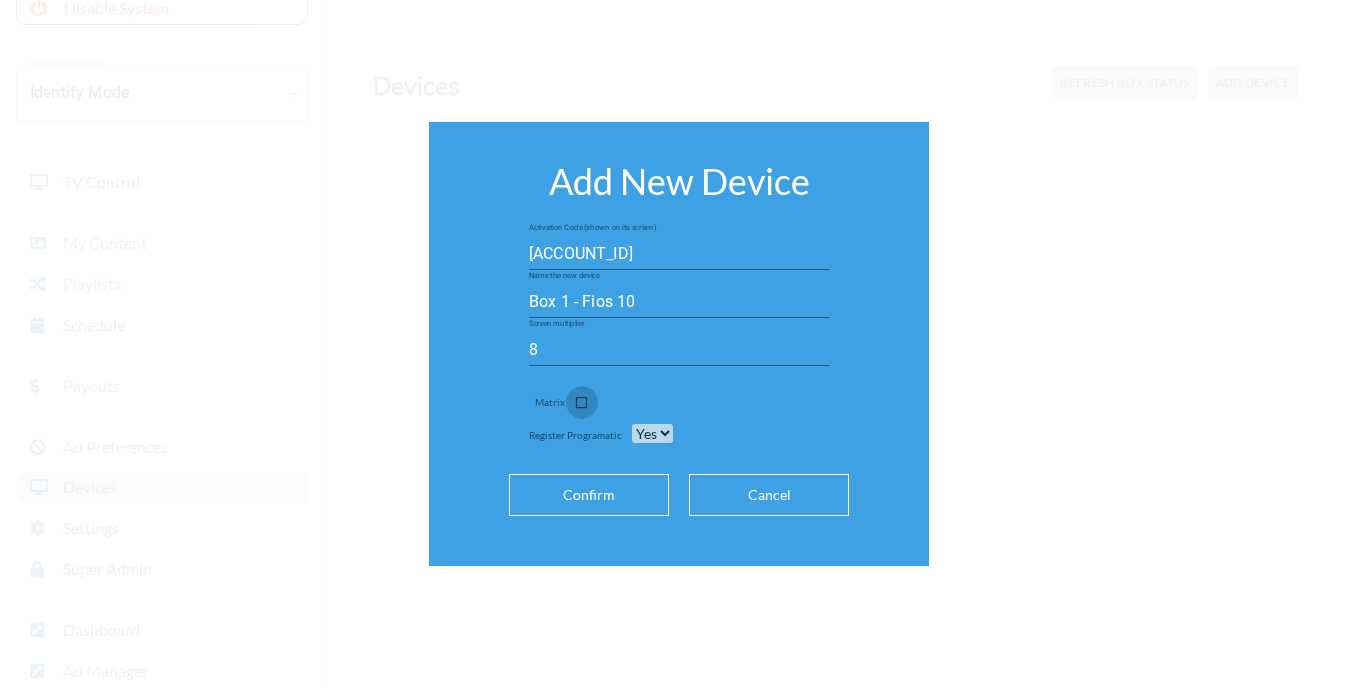 click at bounding box center [581, 406] 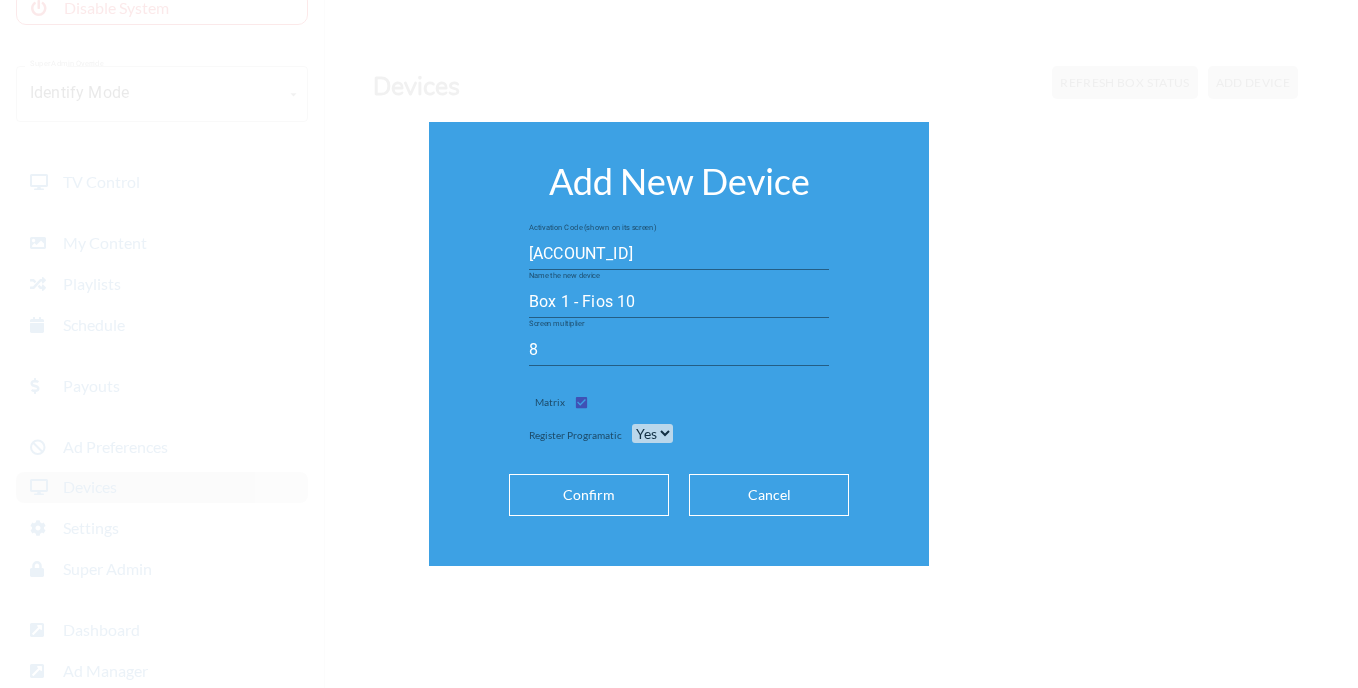 click on "Confirm" at bounding box center (589, 495) 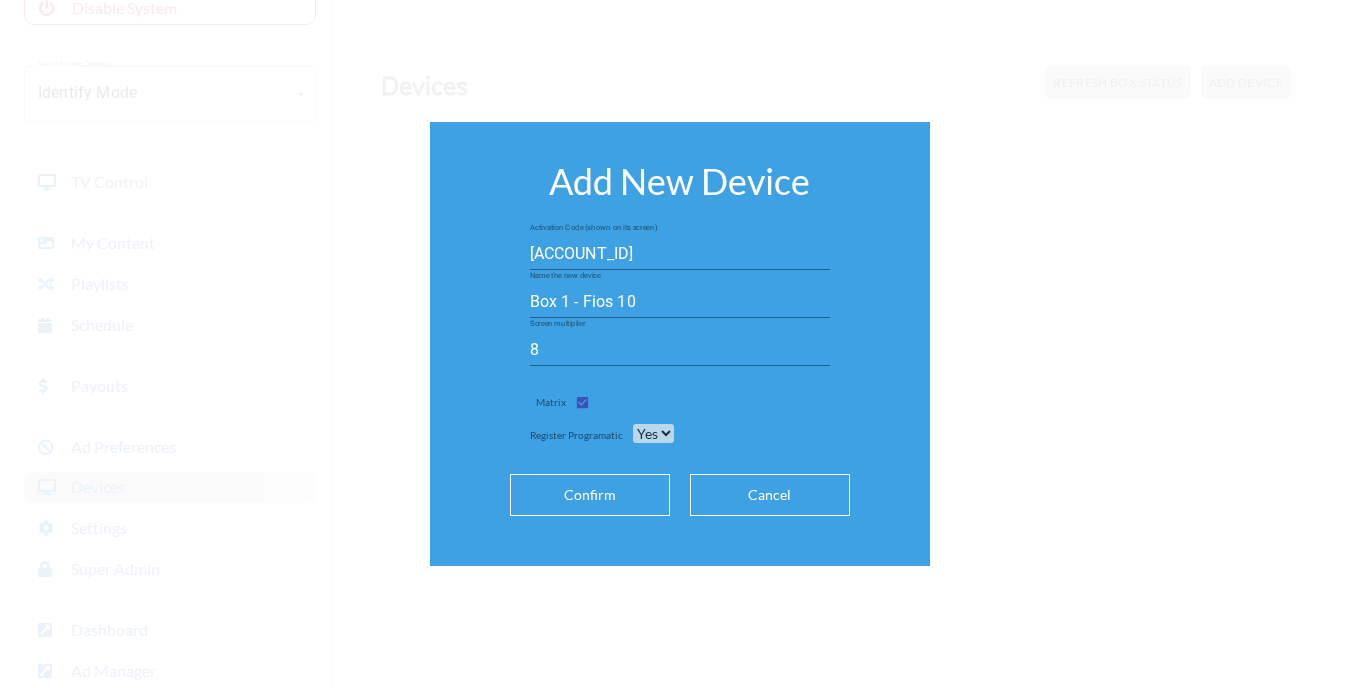 scroll, scrollTop: 173, scrollLeft: 0, axis: vertical 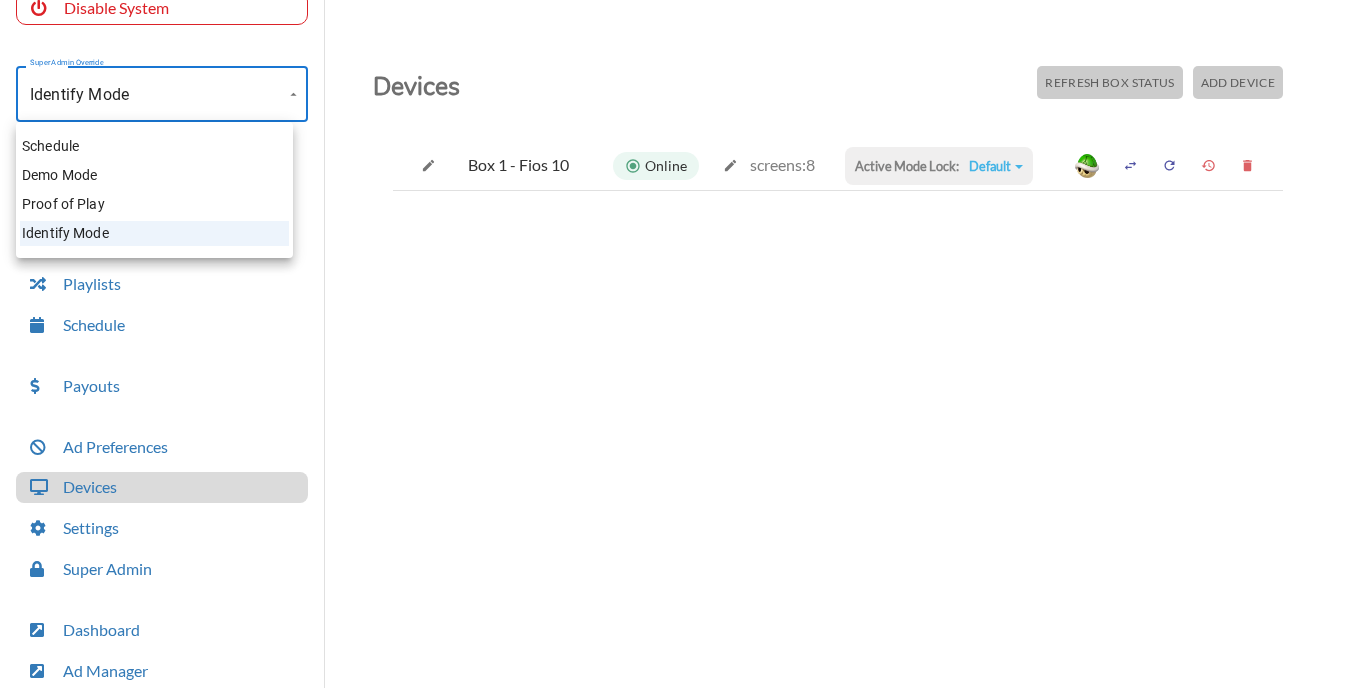 click on "Account The Kettle Black - Staten Island (-OUGk8hURQ0mgTjUu6f7) Account Disable System Super Admin Override Identify Mode Identify Mode Mode TV Control My Content Playlists Schedule Payouts Ad Preferences Devices Settings Super Admin Dashboard Ad Manager Log Out Devices Refresh Box Status Add Device Box 1 - Fios 10 Online screens:  8 Active Mode Lock:  Default   Default Commercial Replacement Digital Signage System Disabled Schedule Demo Mode Proof of Play Identify Mode" at bounding box center [679, 349] 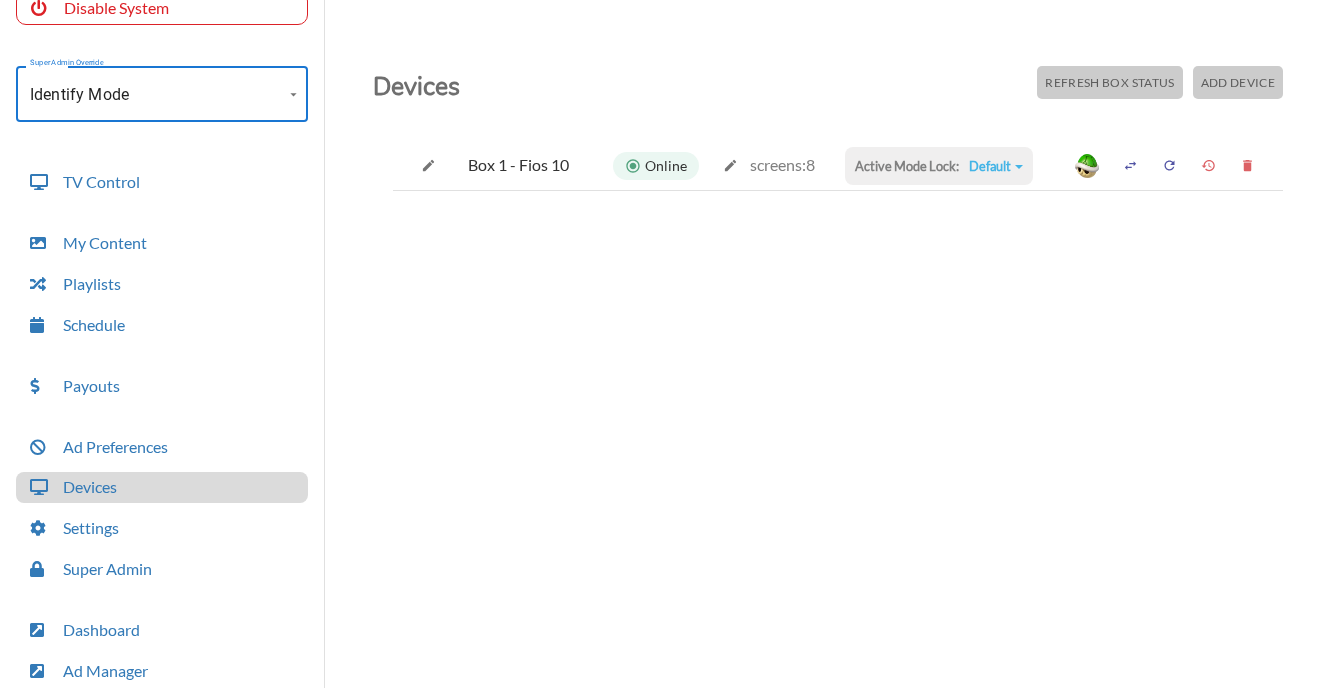 click on "Account The Kettle Black - Staten Island (-OUGk8hURQ0mgTjUu6f7) Account Disable System Super Admin Override Identify Mode Identify Mode Mode TV Control My Content Playlists Schedule Payouts Ad Preferences Devices Settings Super Admin Dashboard Ad Manager Log Out Devices Refresh Box Status Add Device Box 1 - Fios 10 Online screens:  8 Active Mode Lock:  Default   Default Commercial Replacement Digital Signage System Disabled" at bounding box center (671, 349) 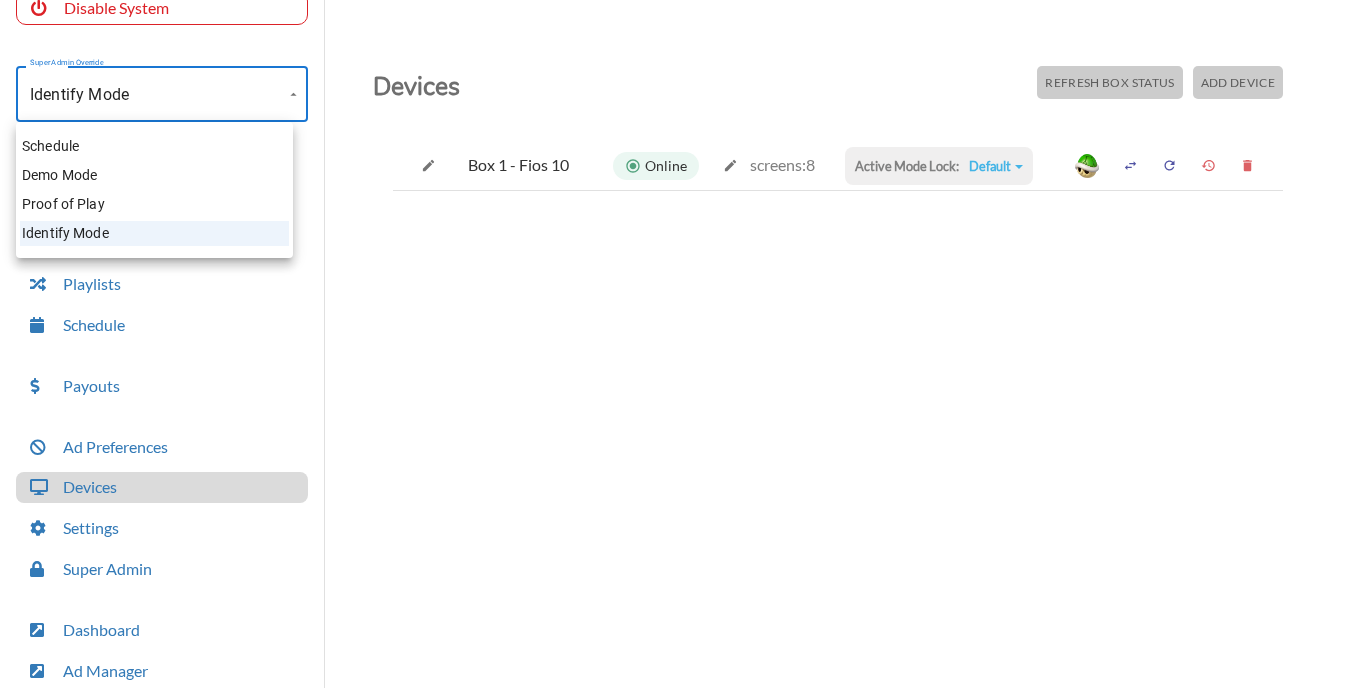 click on "Schedule" at bounding box center [154, 146] 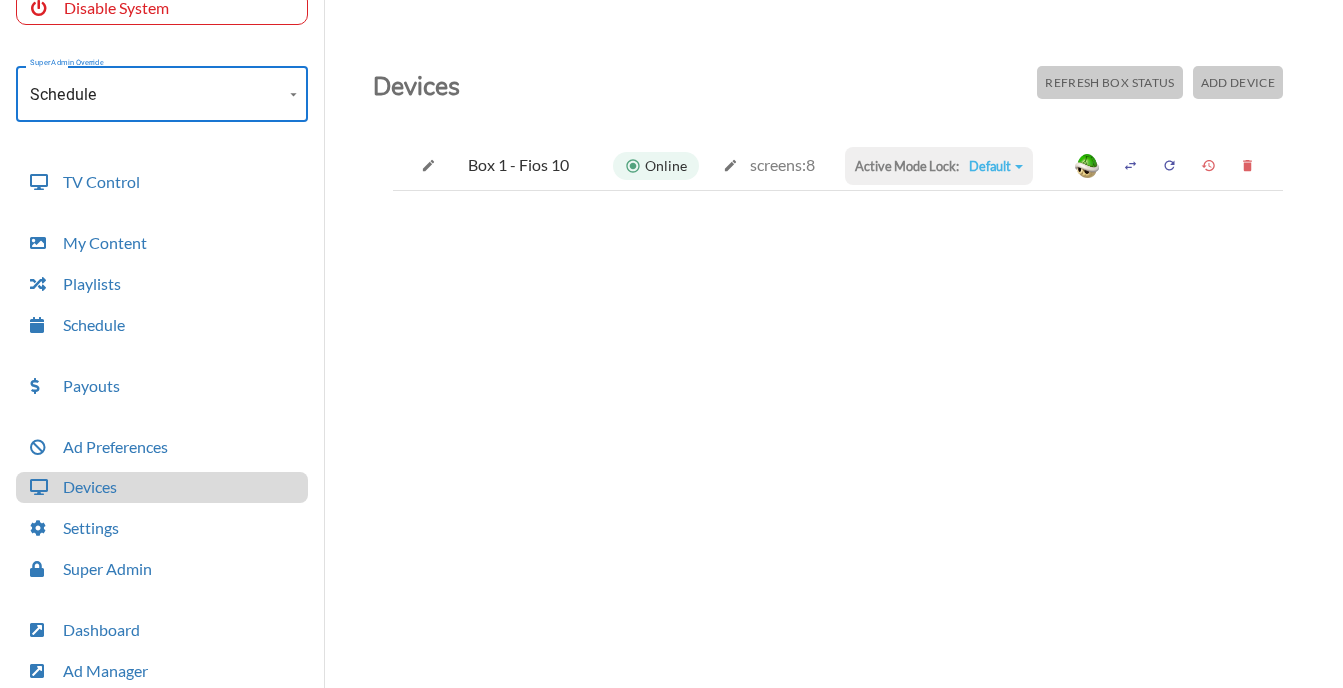 click at bounding box center (428, 165) 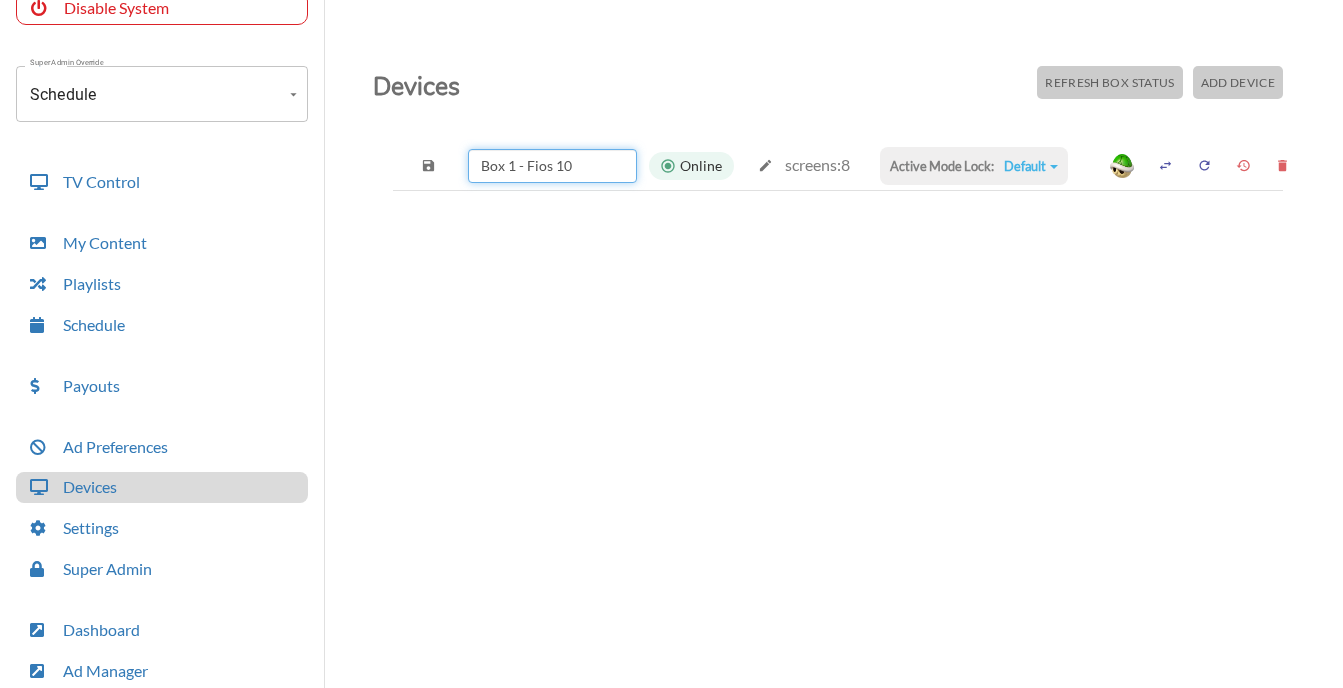 click on "Box 1 - Fios 10" at bounding box center [552, 166] 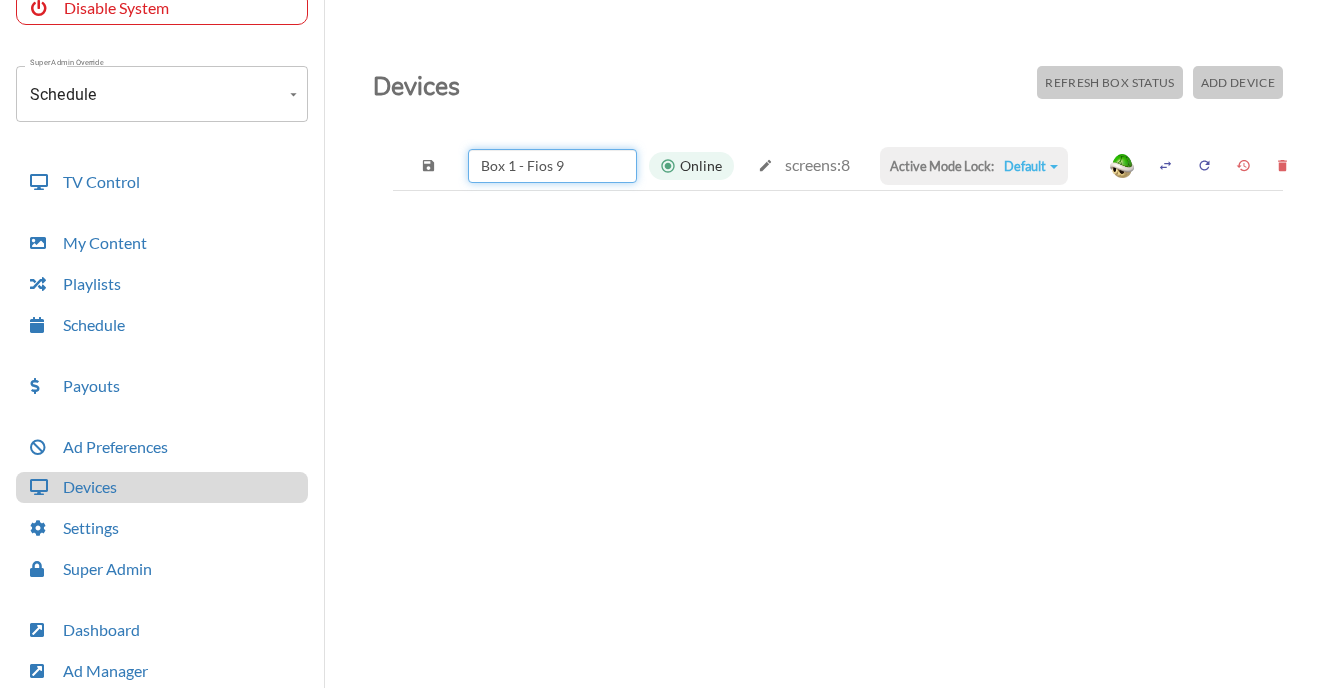 type on "Box 1 - Fios 9" 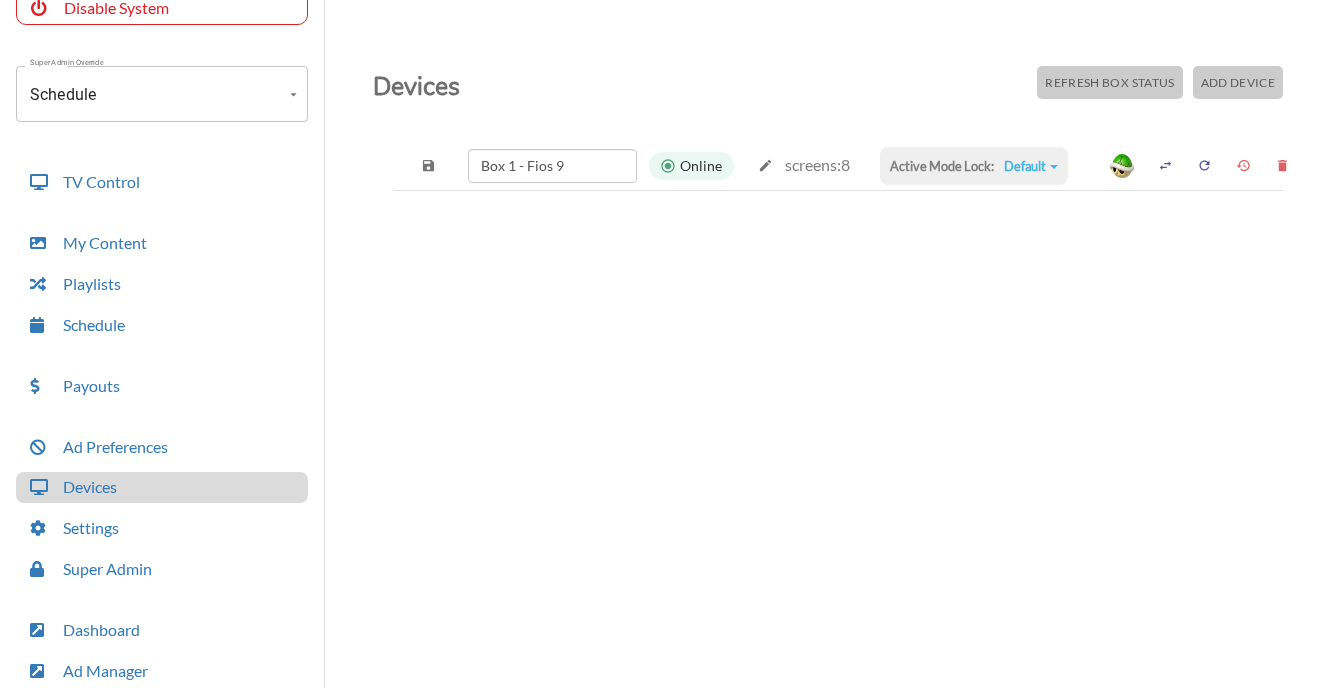 click at bounding box center [428, 165] 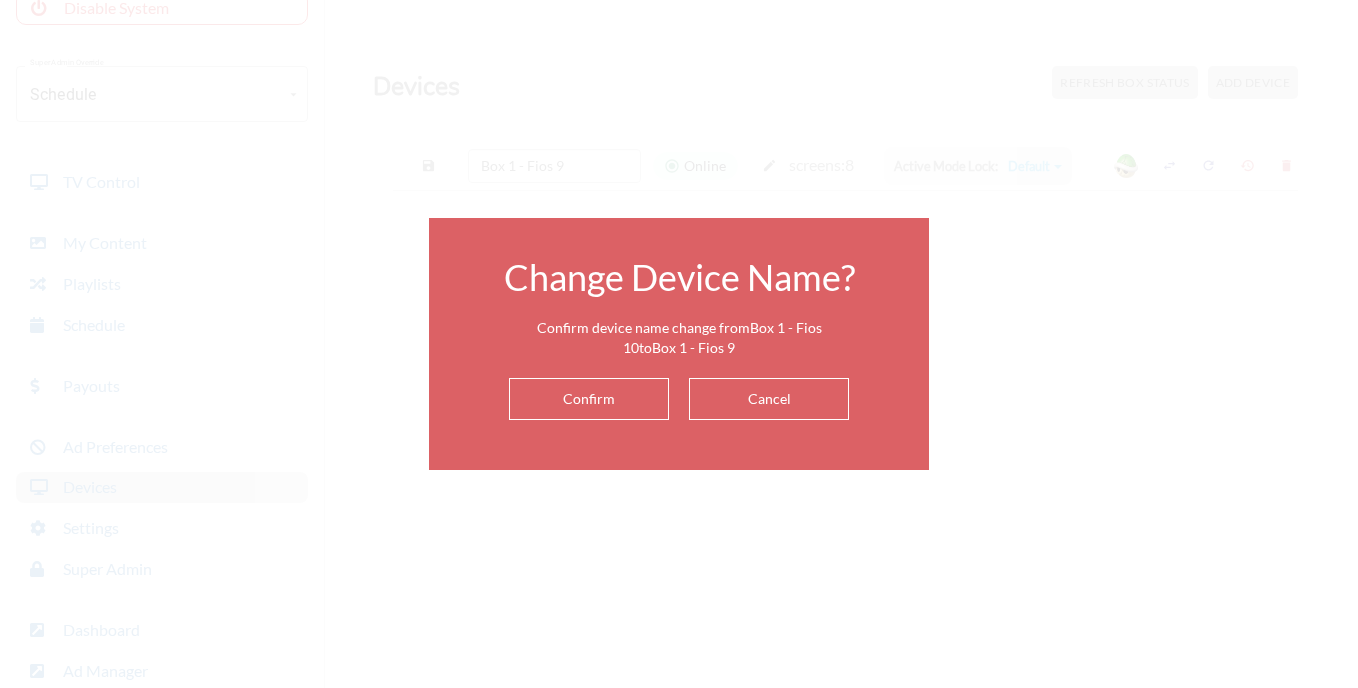 click on "Confirm" at bounding box center (589, 399) 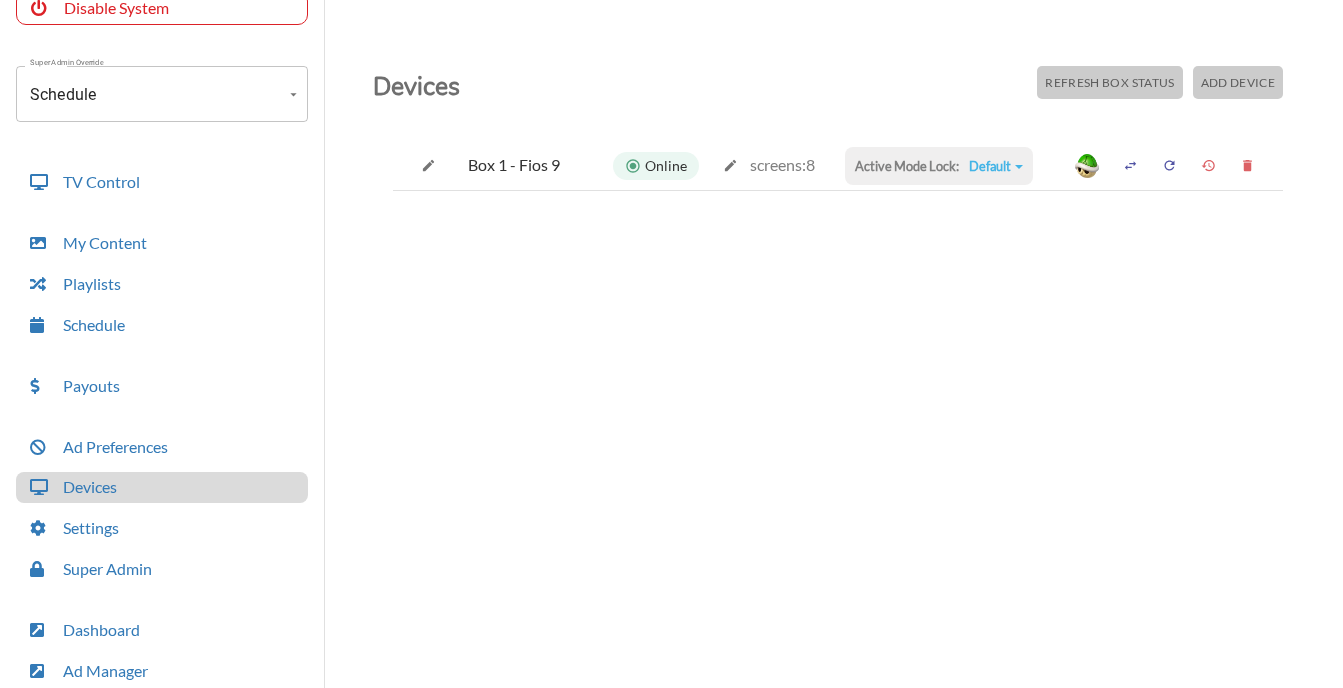 click on "Add Device" at bounding box center (1109, 82) 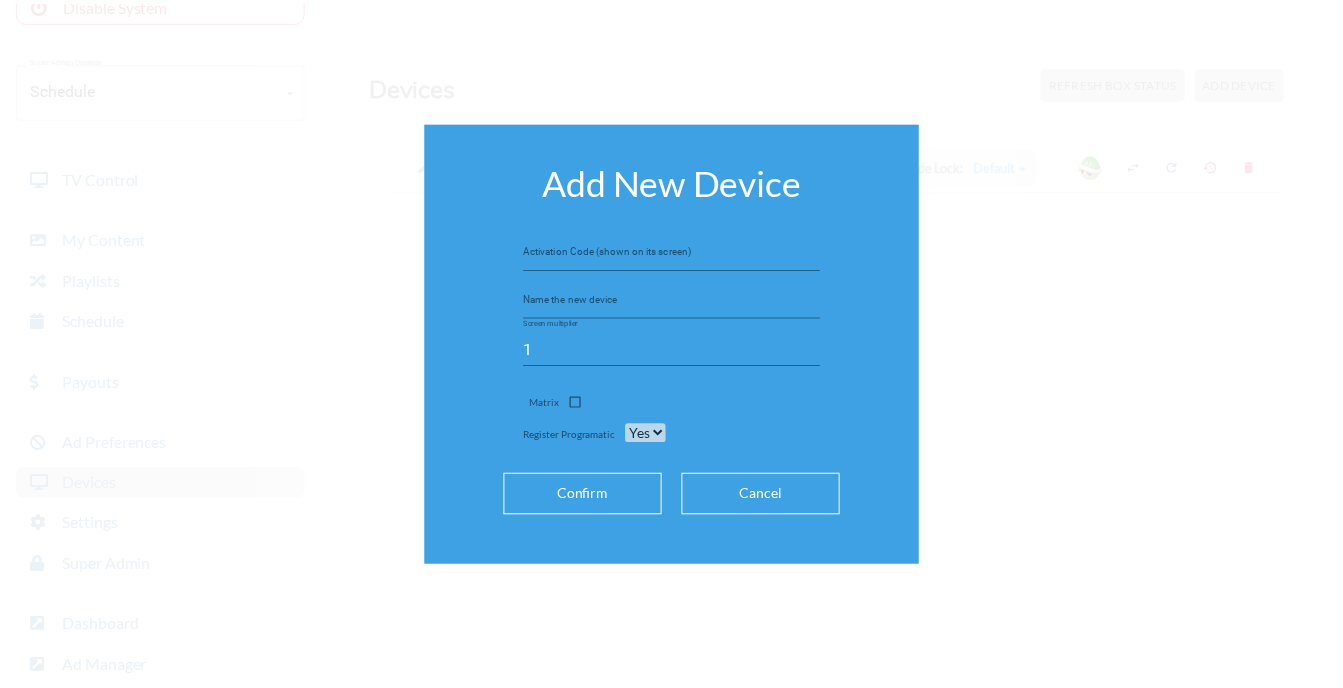 scroll, scrollTop: 169, scrollLeft: 0, axis: vertical 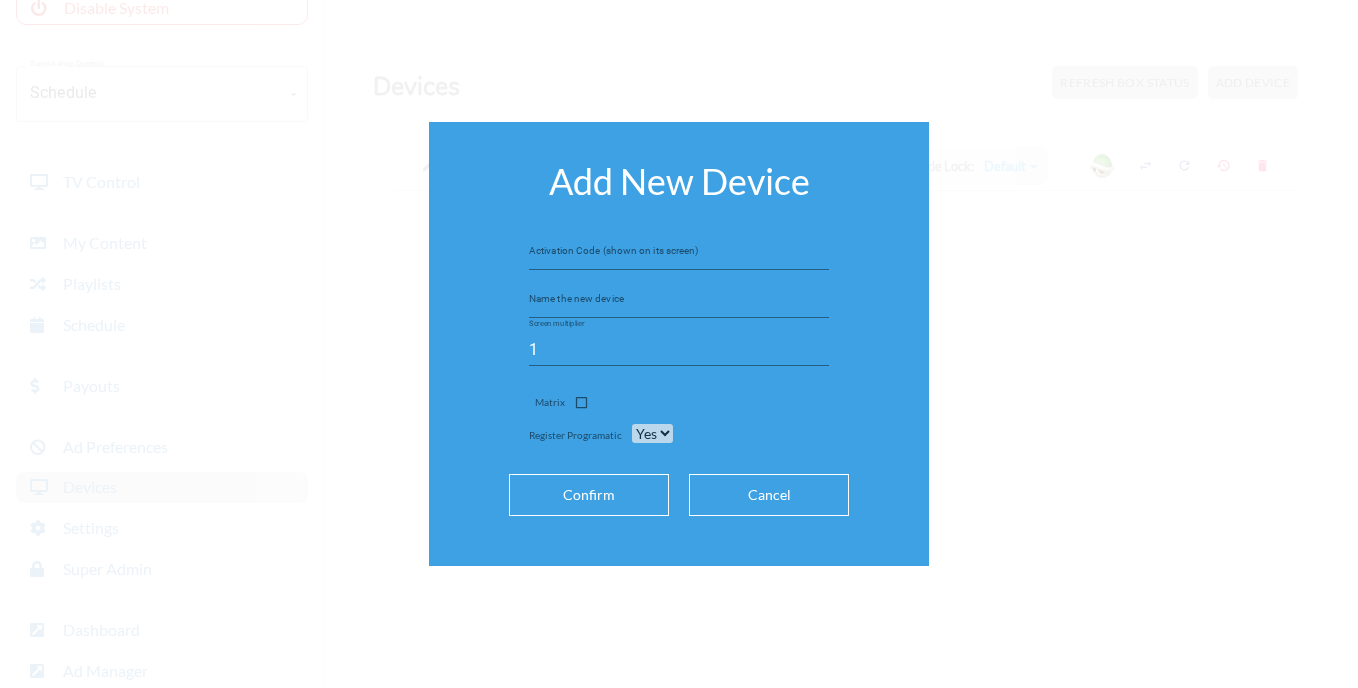 click at bounding box center [679, 254] 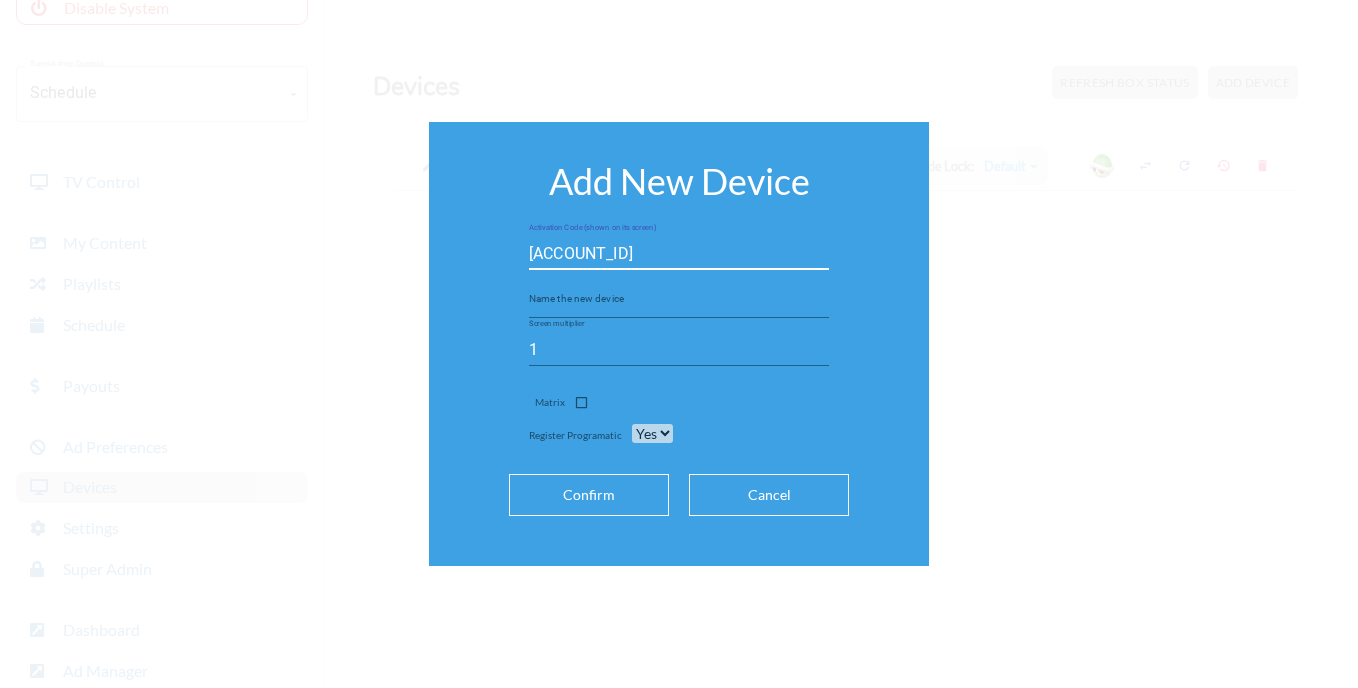 type on "7612e0" 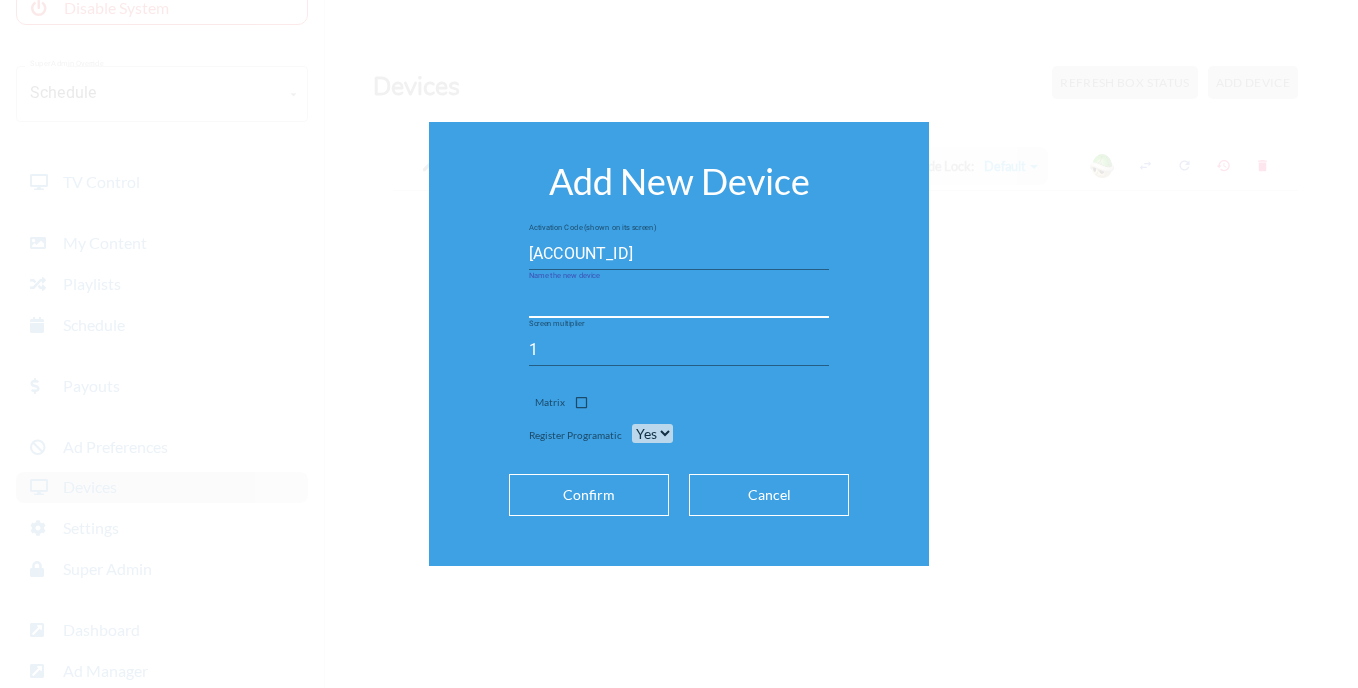click at bounding box center (679, 302) 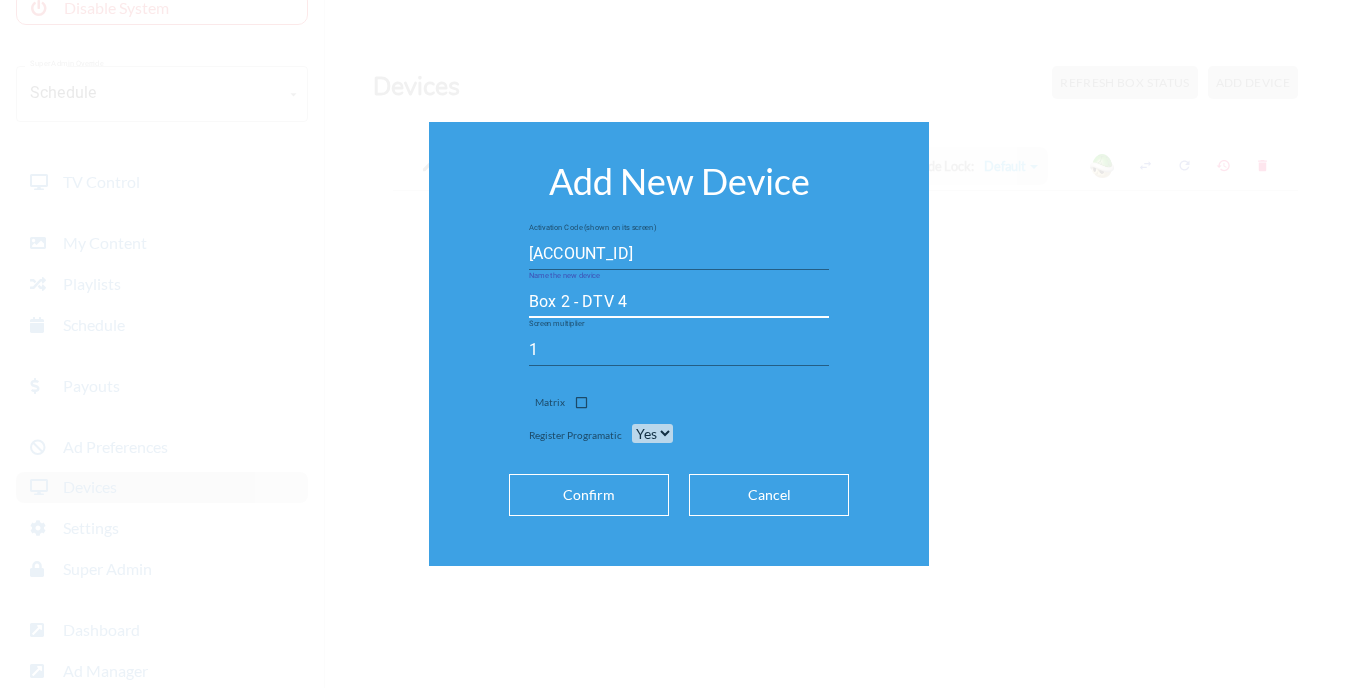 type on "Box 2 - DTV 4" 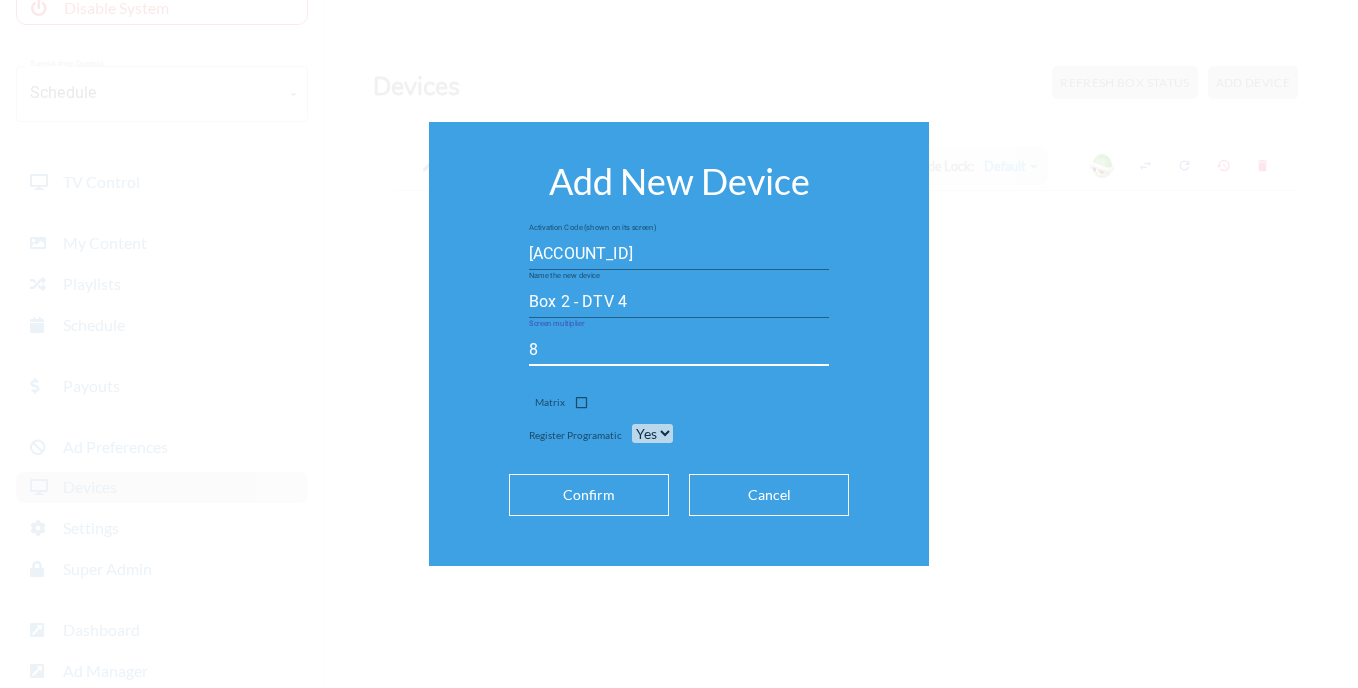 type on "8" 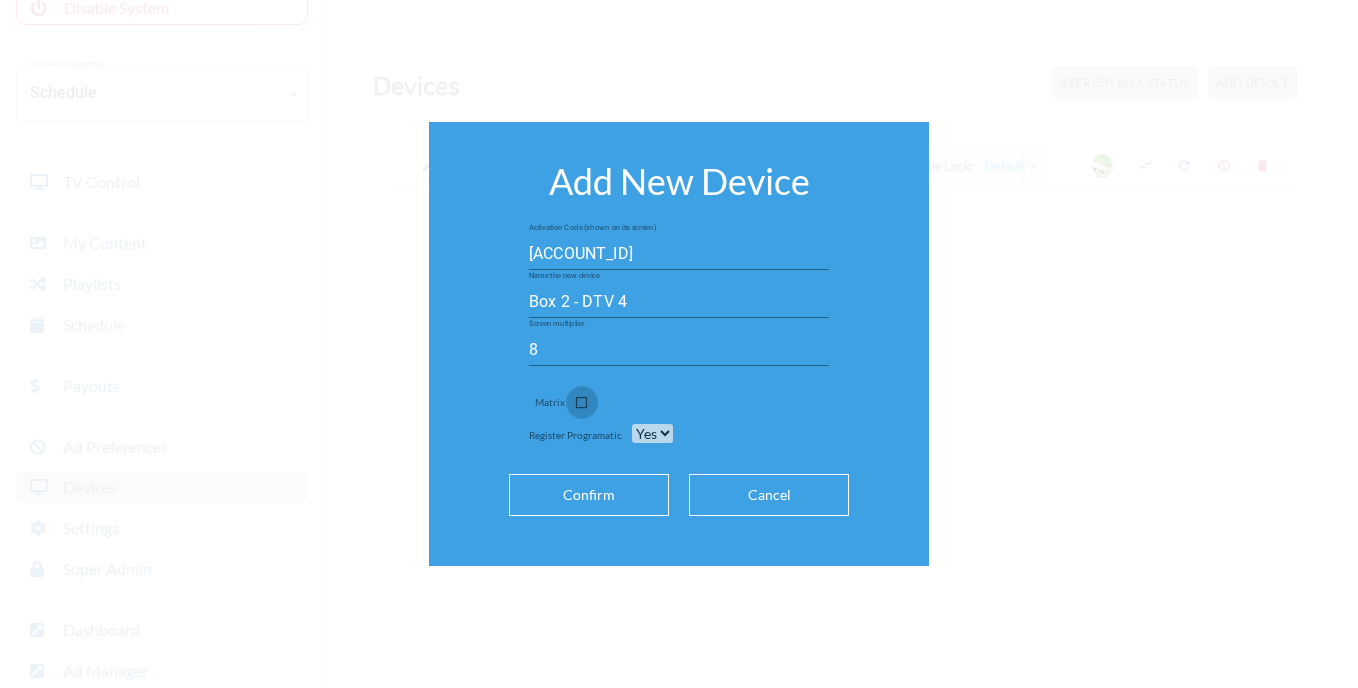 click at bounding box center [581, 406] 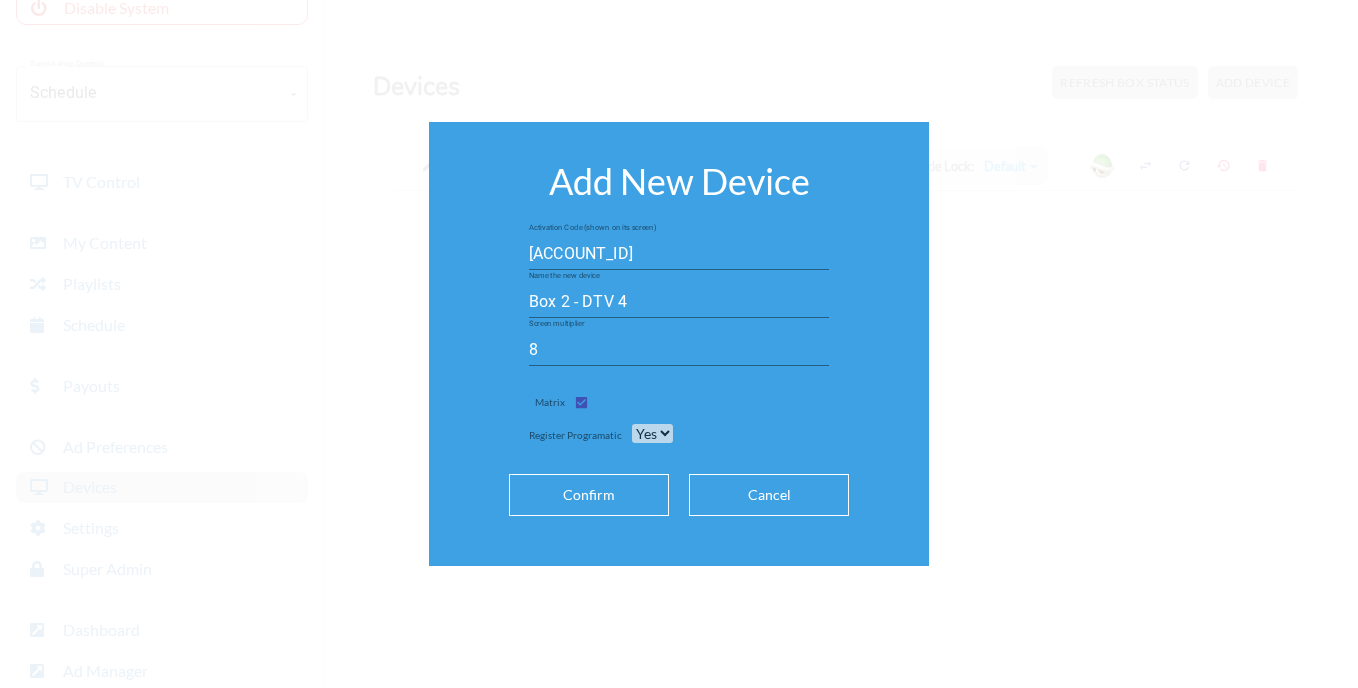 click on "Confirm" at bounding box center [589, 495] 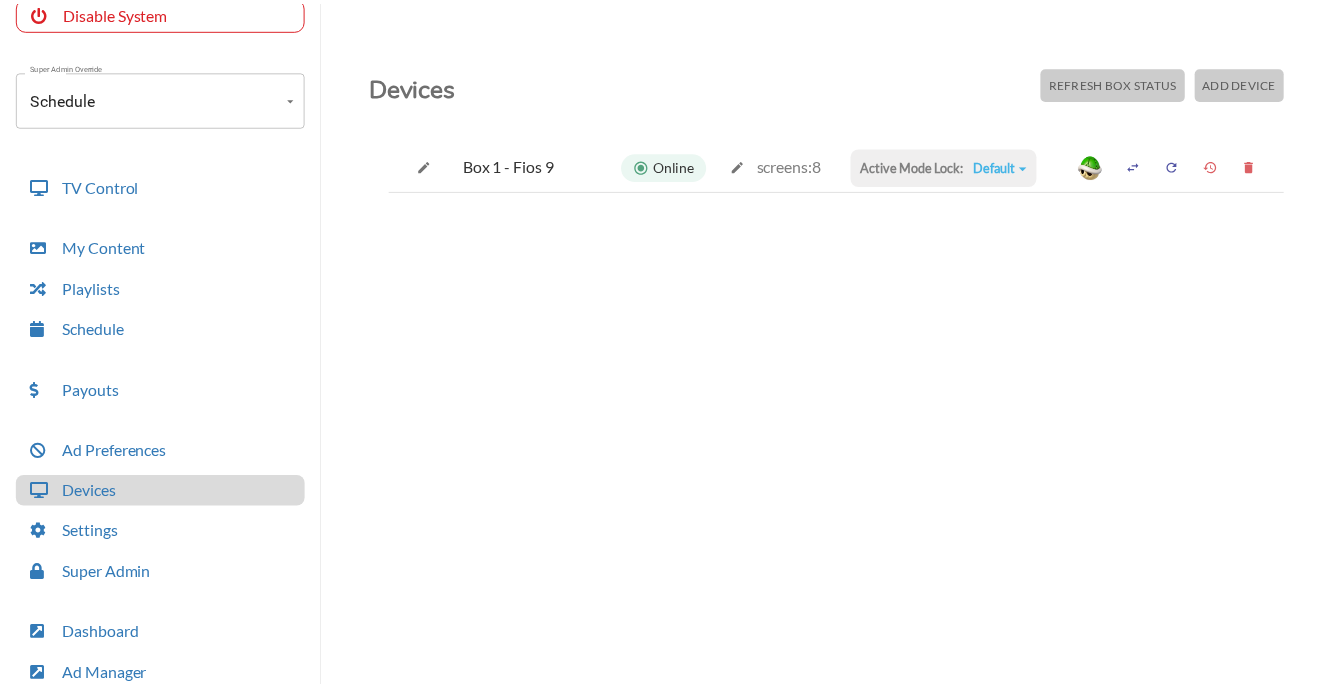 scroll, scrollTop: 173, scrollLeft: 0, axis: vertical 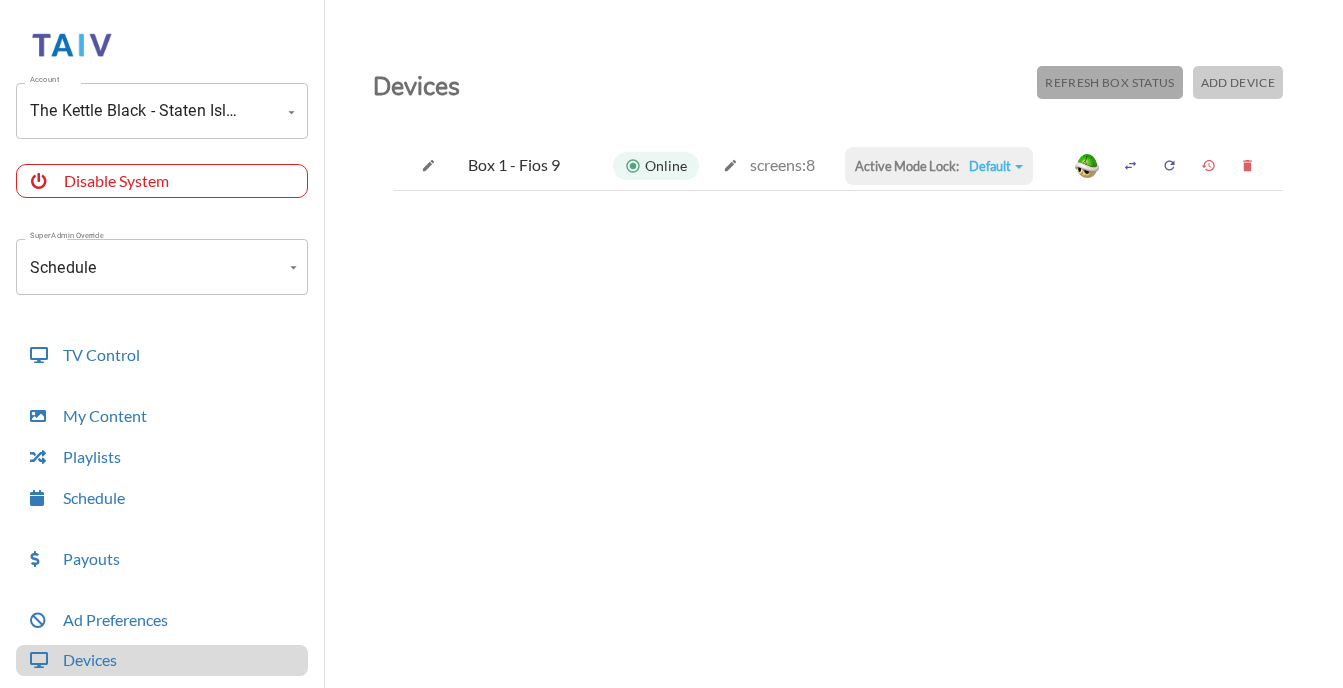 click on "Refresh Box Status" at bounding box center (1109, 82) 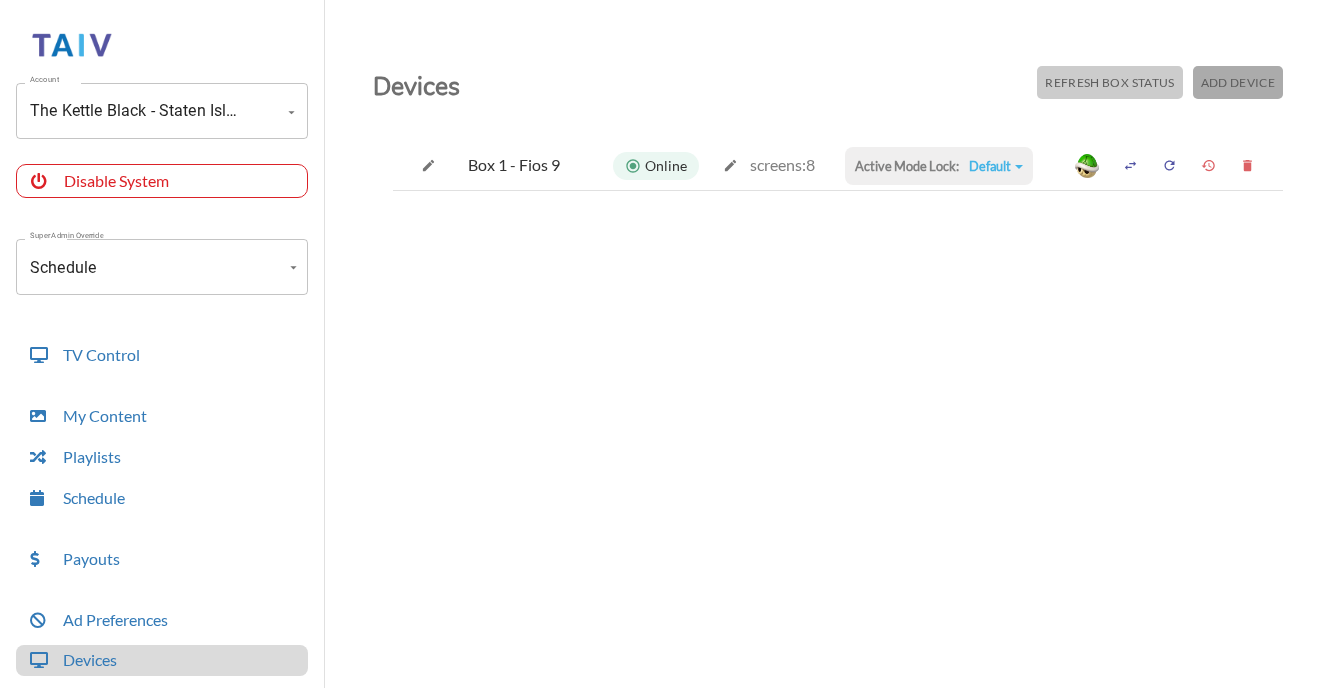 click on "Add Device" at bounding box center [1109, 82] 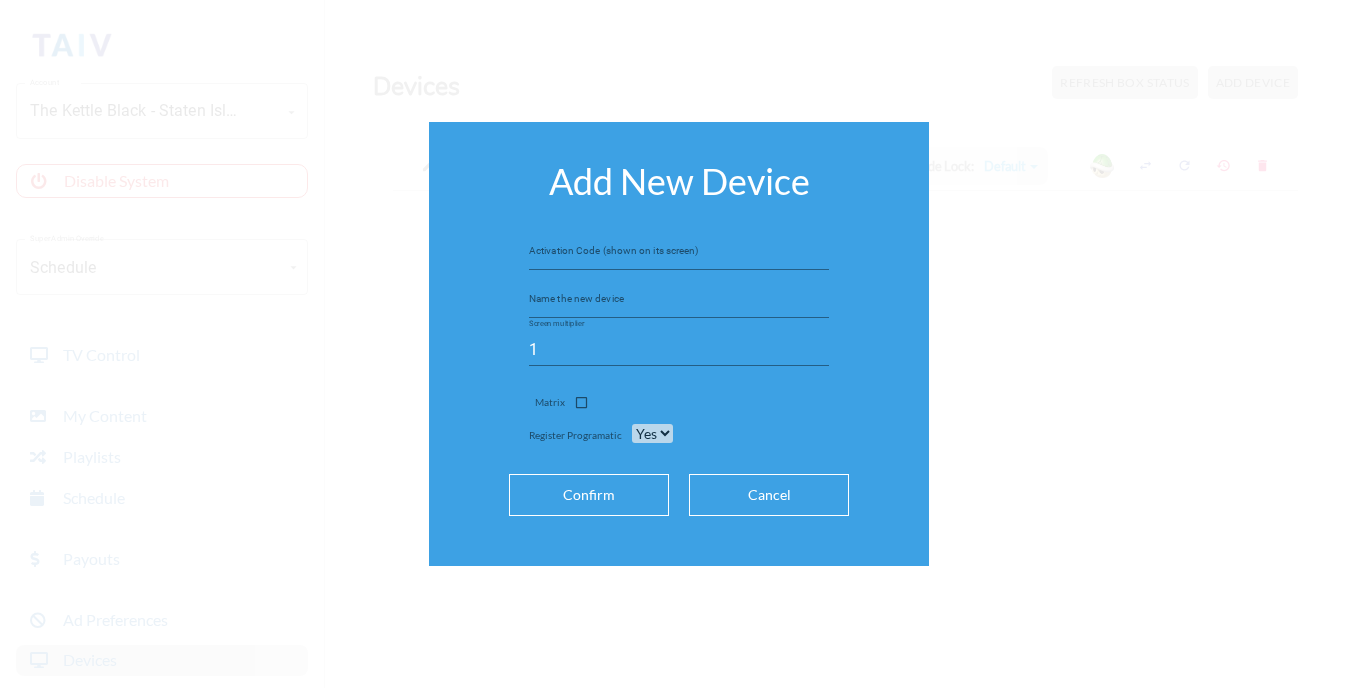 click at bounding box center [679, 254] 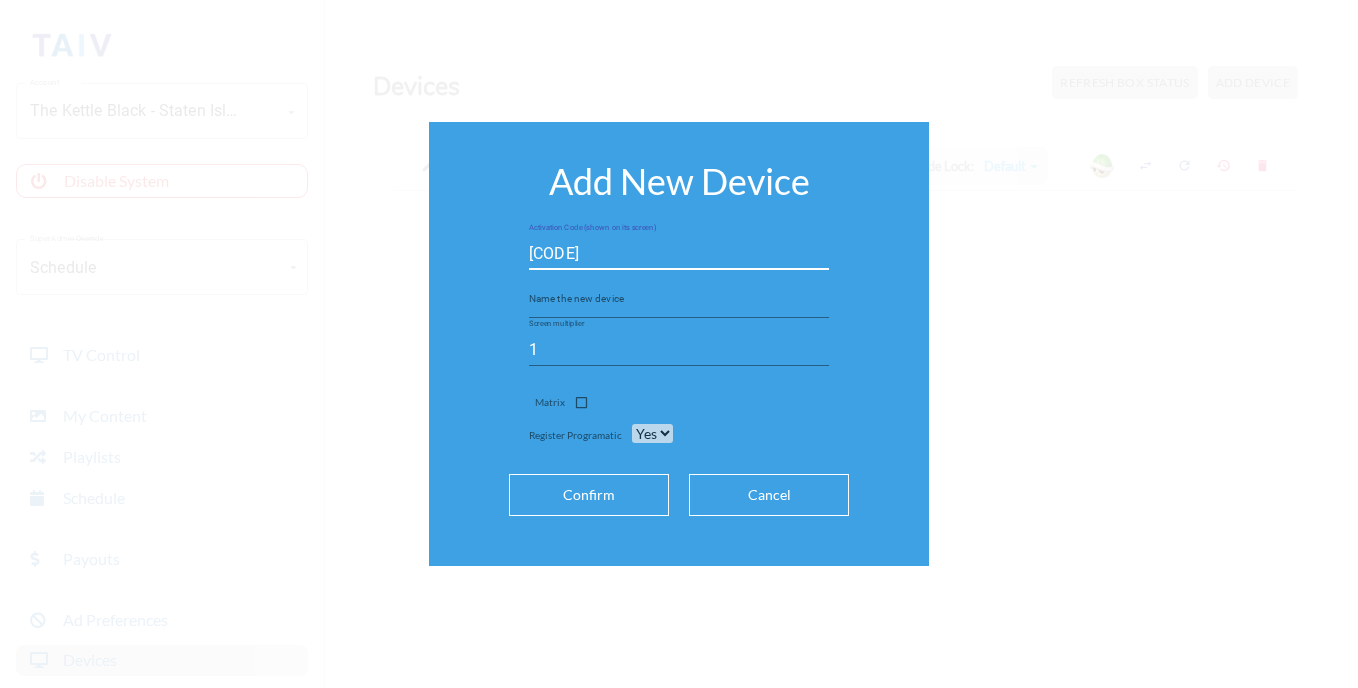 type on "7612e0" 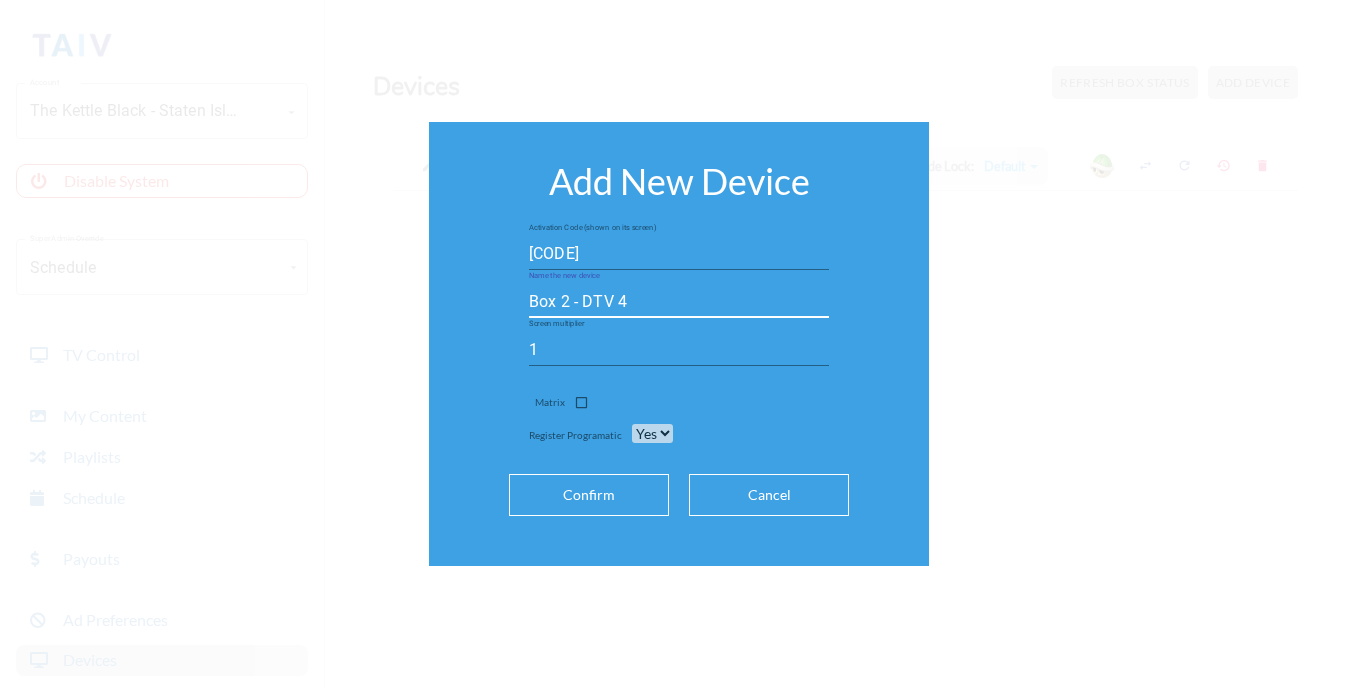 type on "Box 2 - DTV 4" 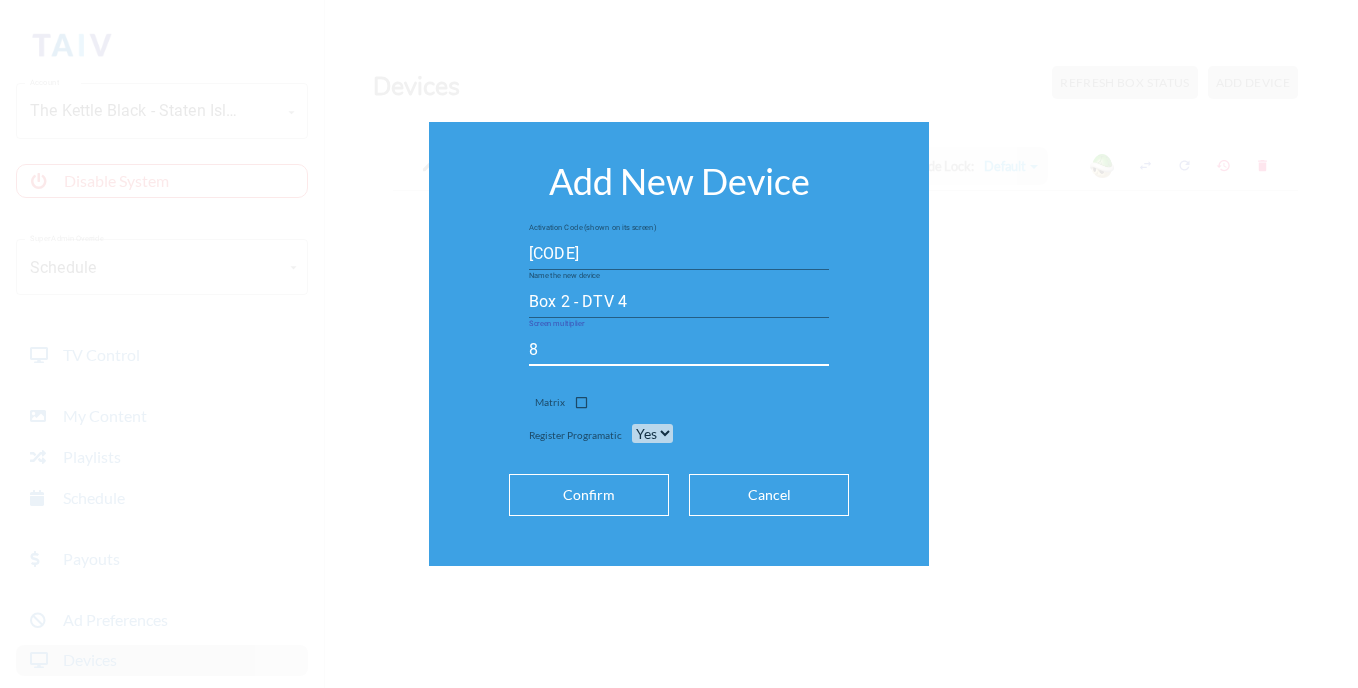 type on "8" 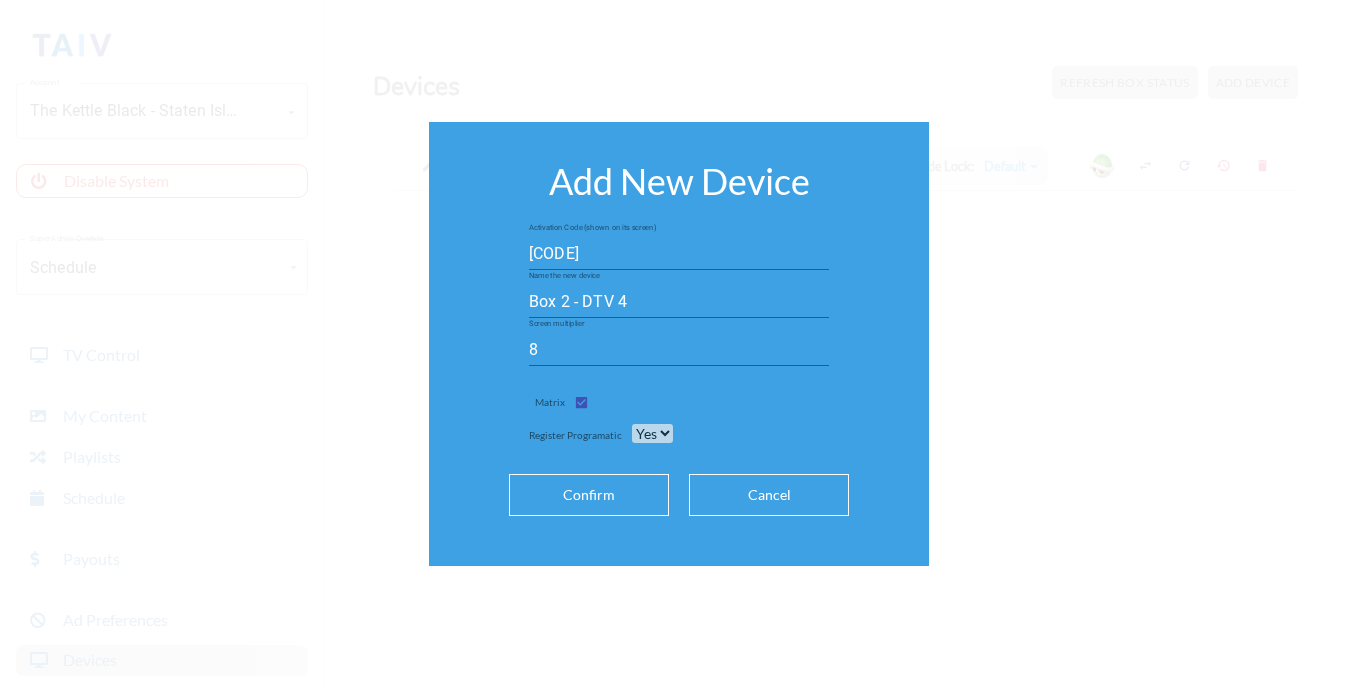 click on "Confirm" at bounding box center (589, 495) 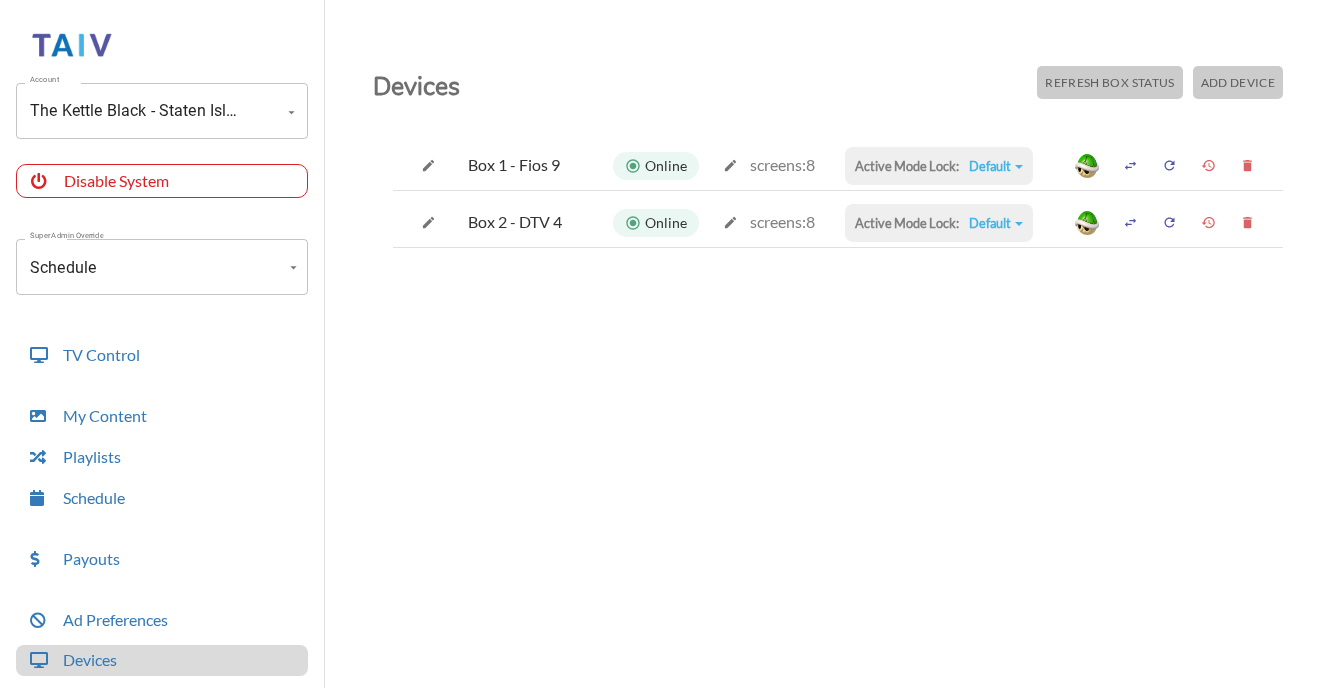 click on "Add Device" at bounding box center [1109, 82] 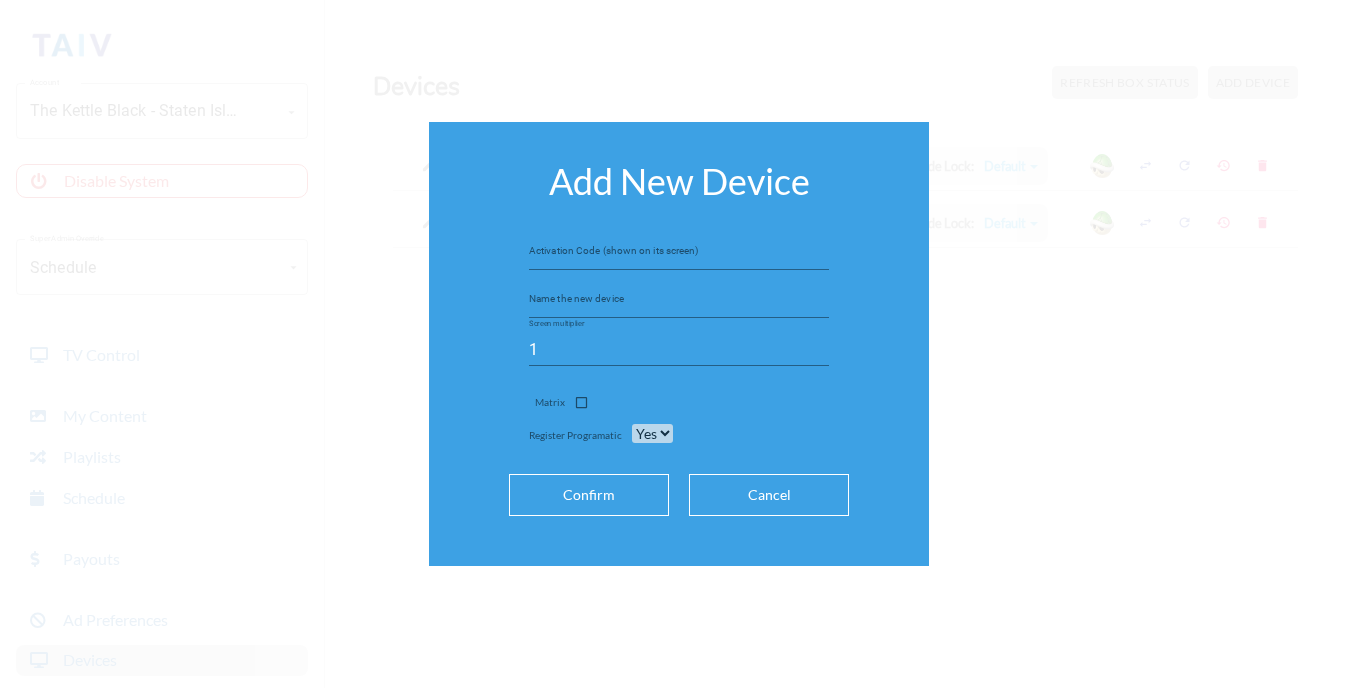 click at bounding box center (679, 254) 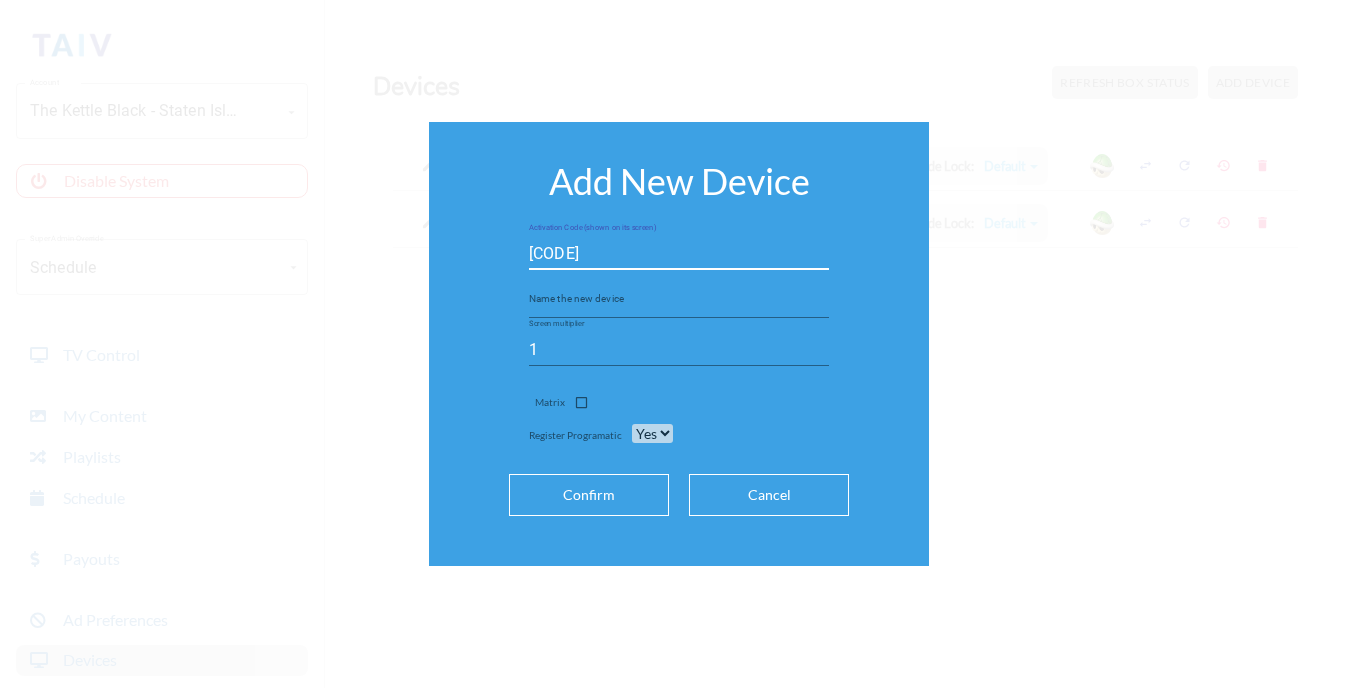 type on "[DEVICE_ID]" 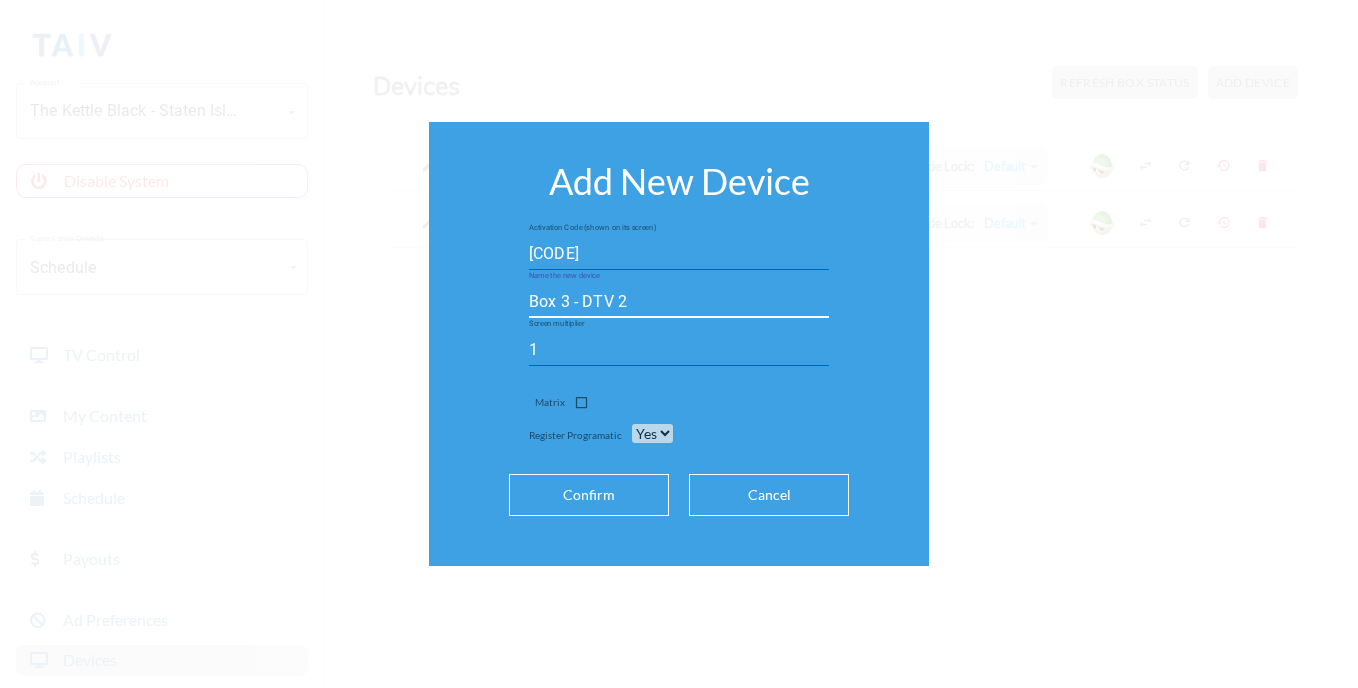 type on "Box 3 - DTV 2" 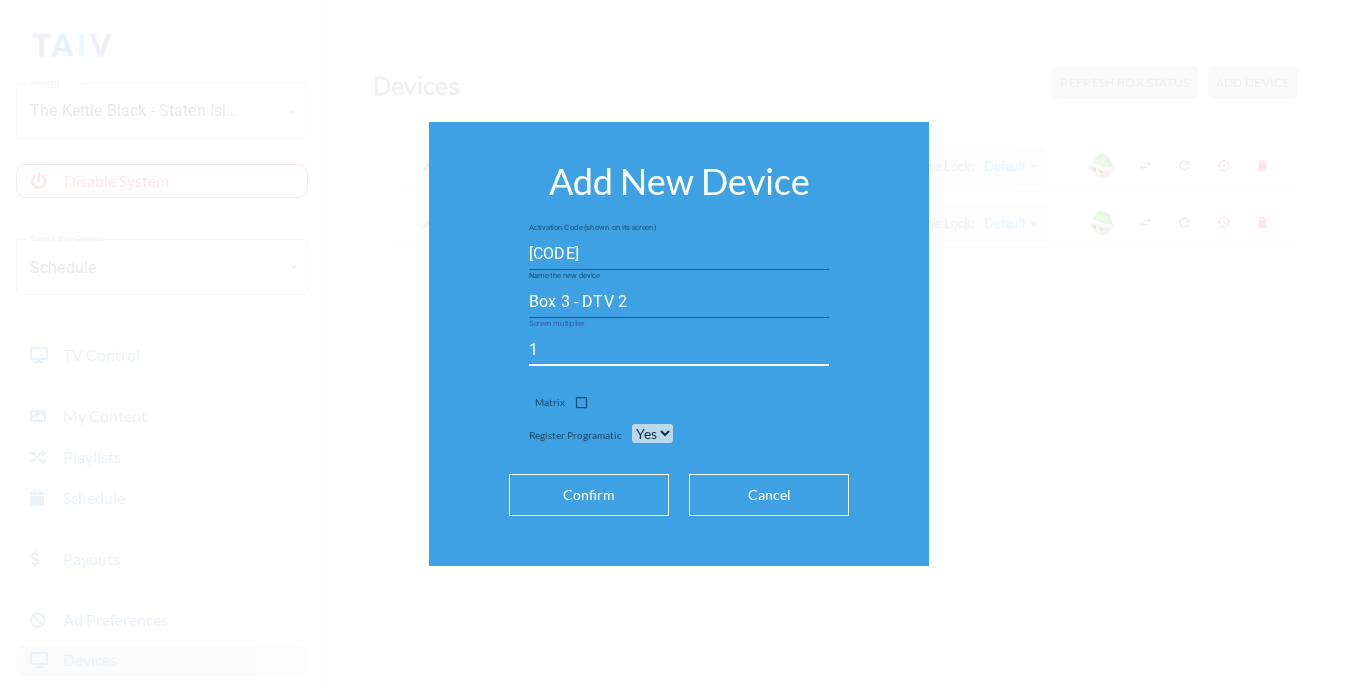 click on "1" at bounding box center (679, 350) 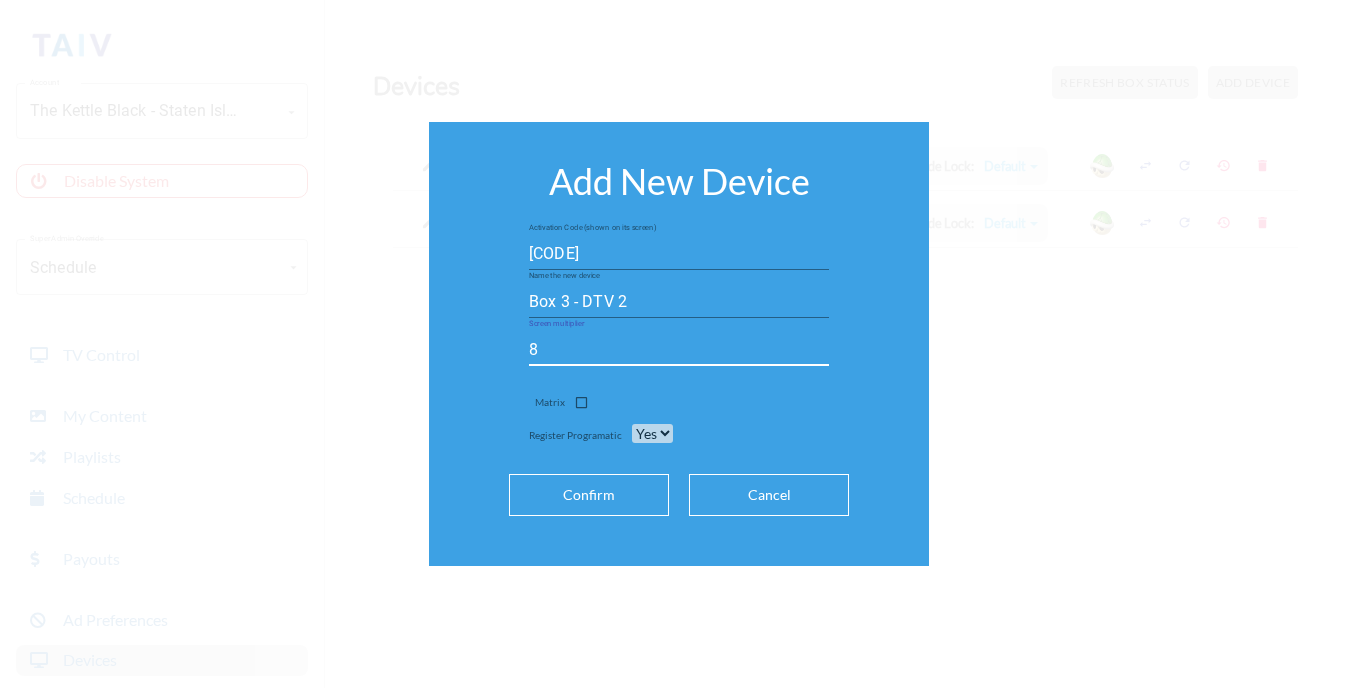 type on "8" 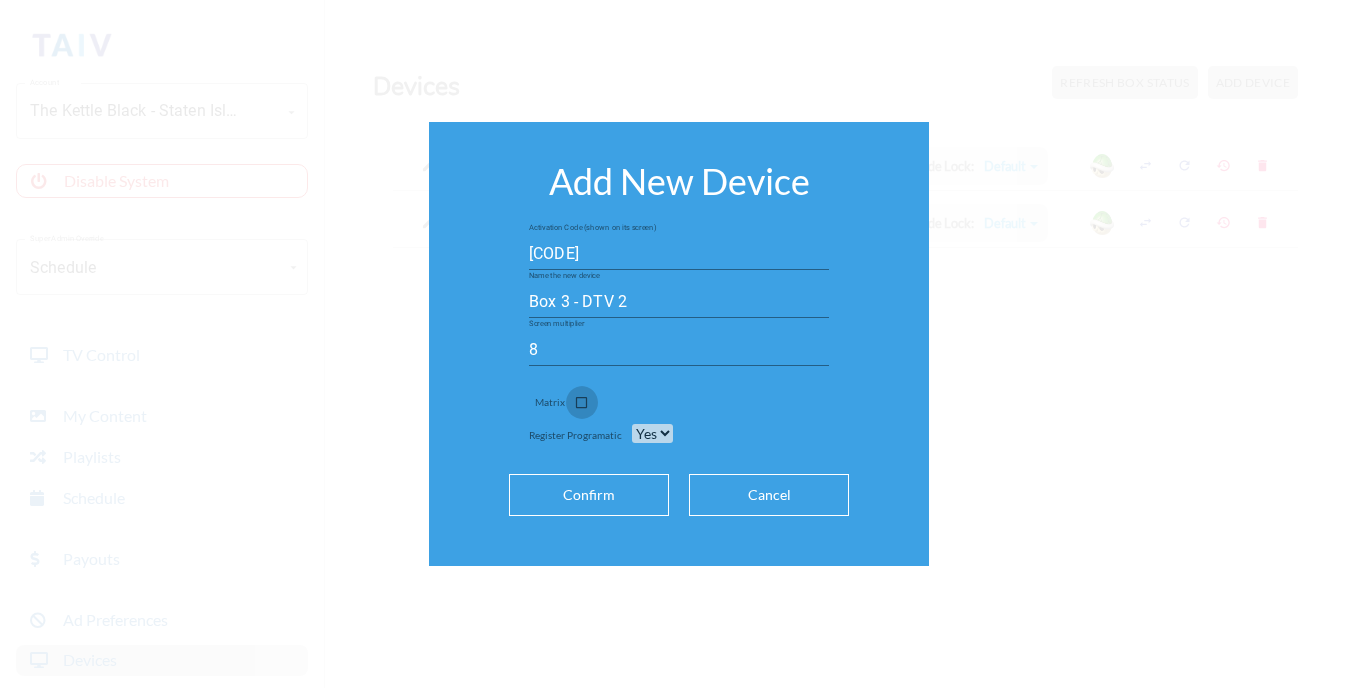click at bounding box center [581, 406] 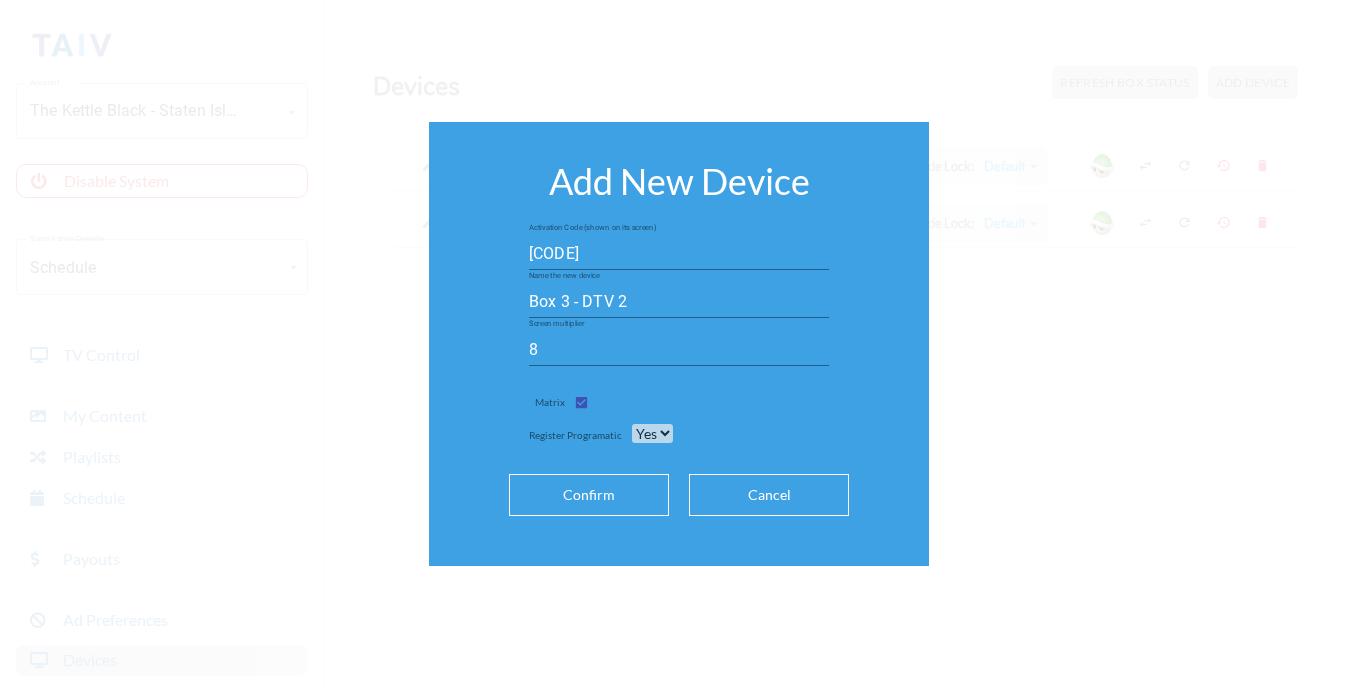 click on "Confirm" at bounding box center [589, 495] 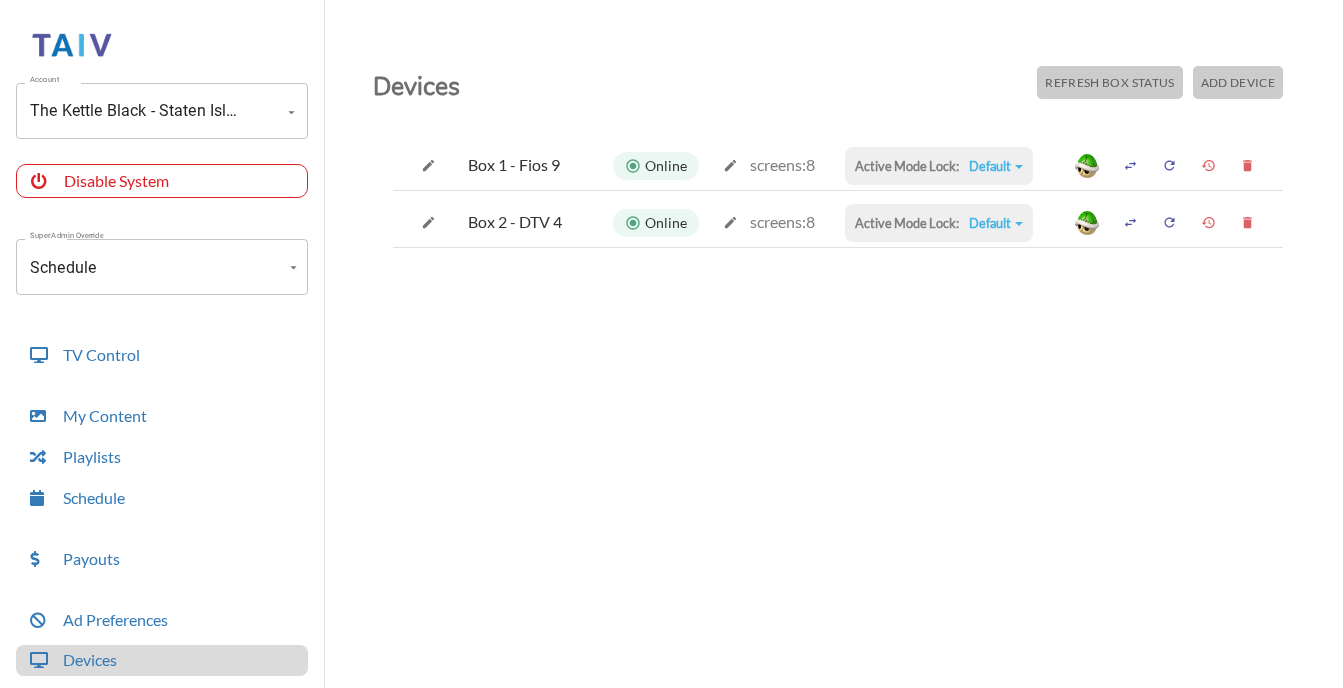 click on "Refresh Box Status" at bounding box center (1109, 82) 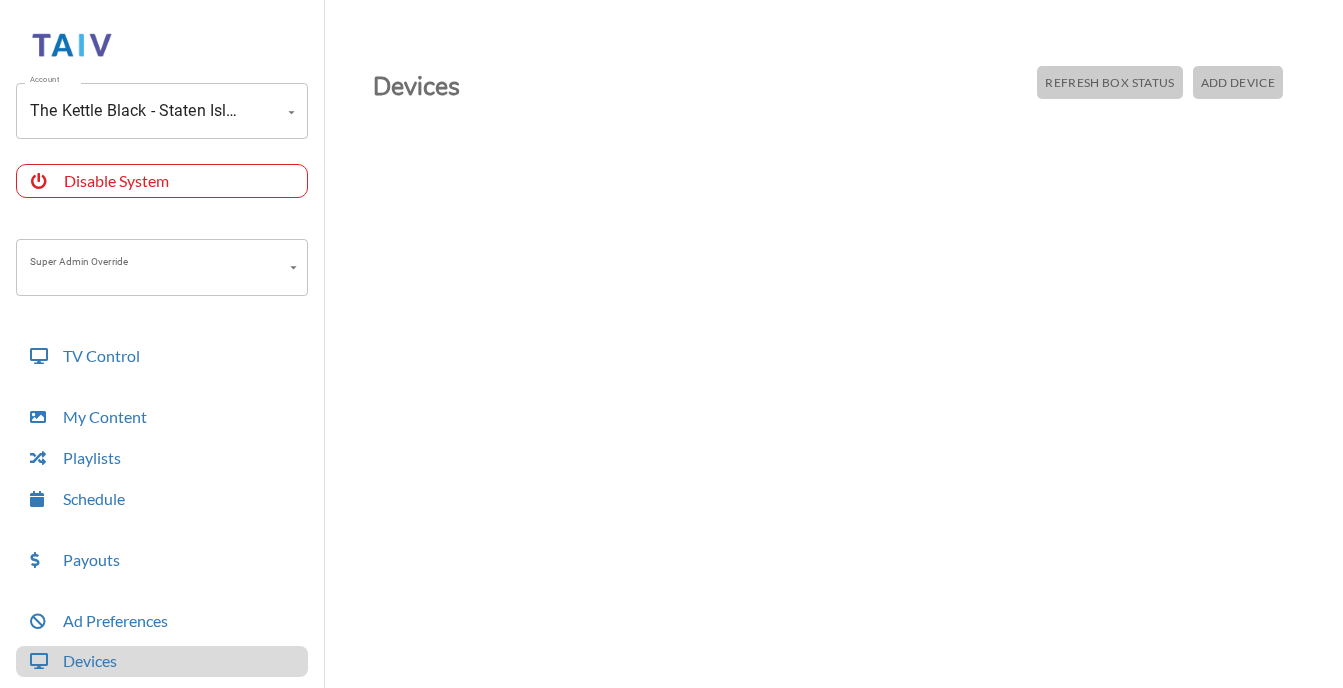 scroll, scrollTop: 0, scrollLeft: 0, axis: both 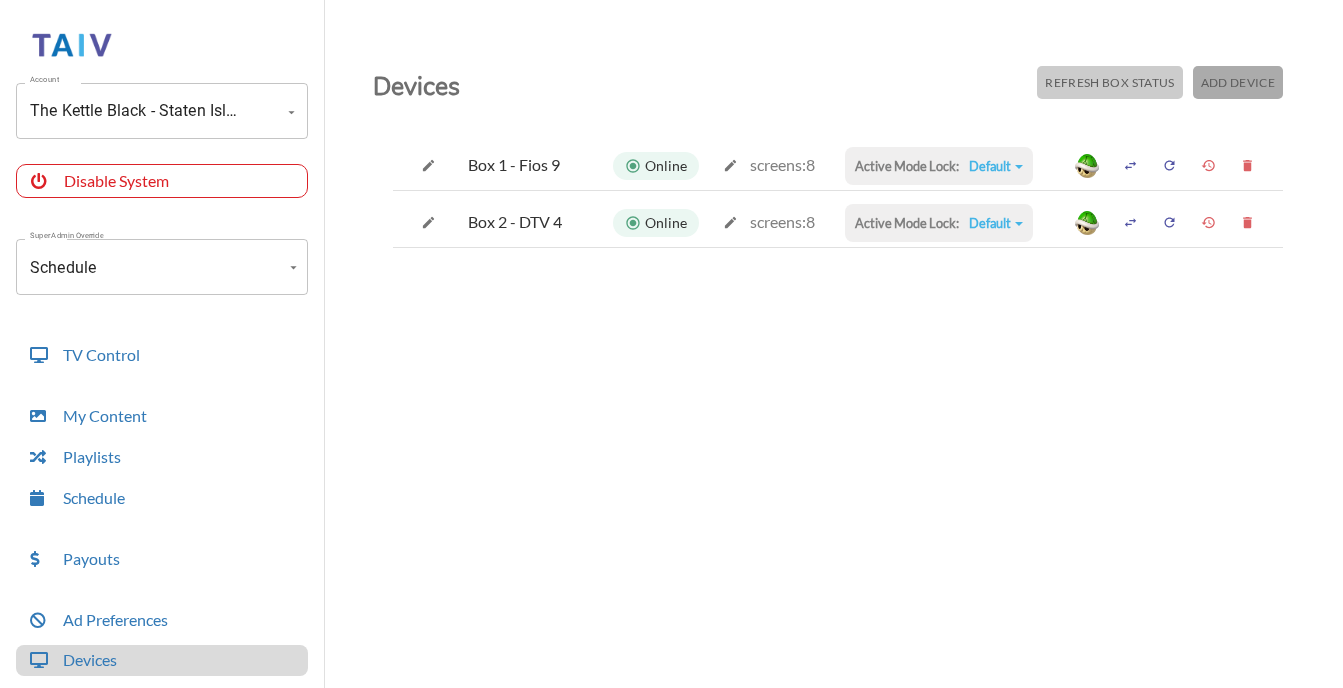 click on "Add Device" at bounding box center (1109, 82) 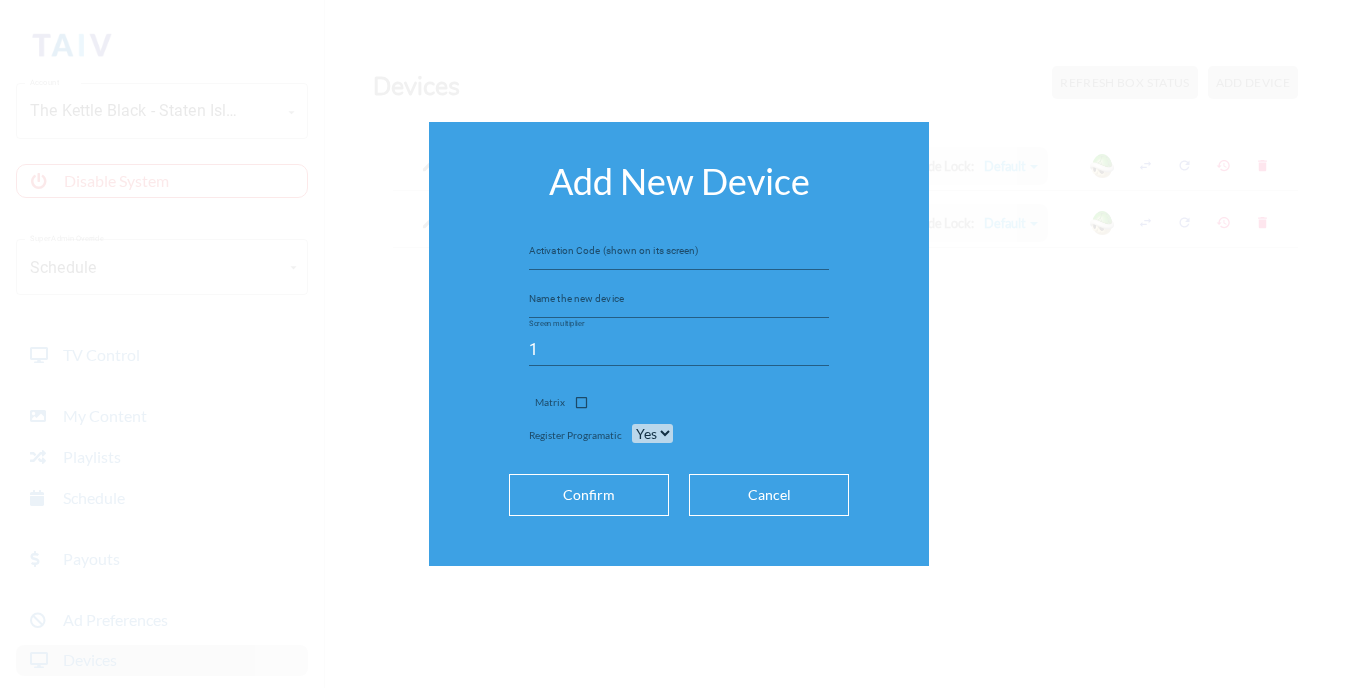 click at bounding box center [679, 254] 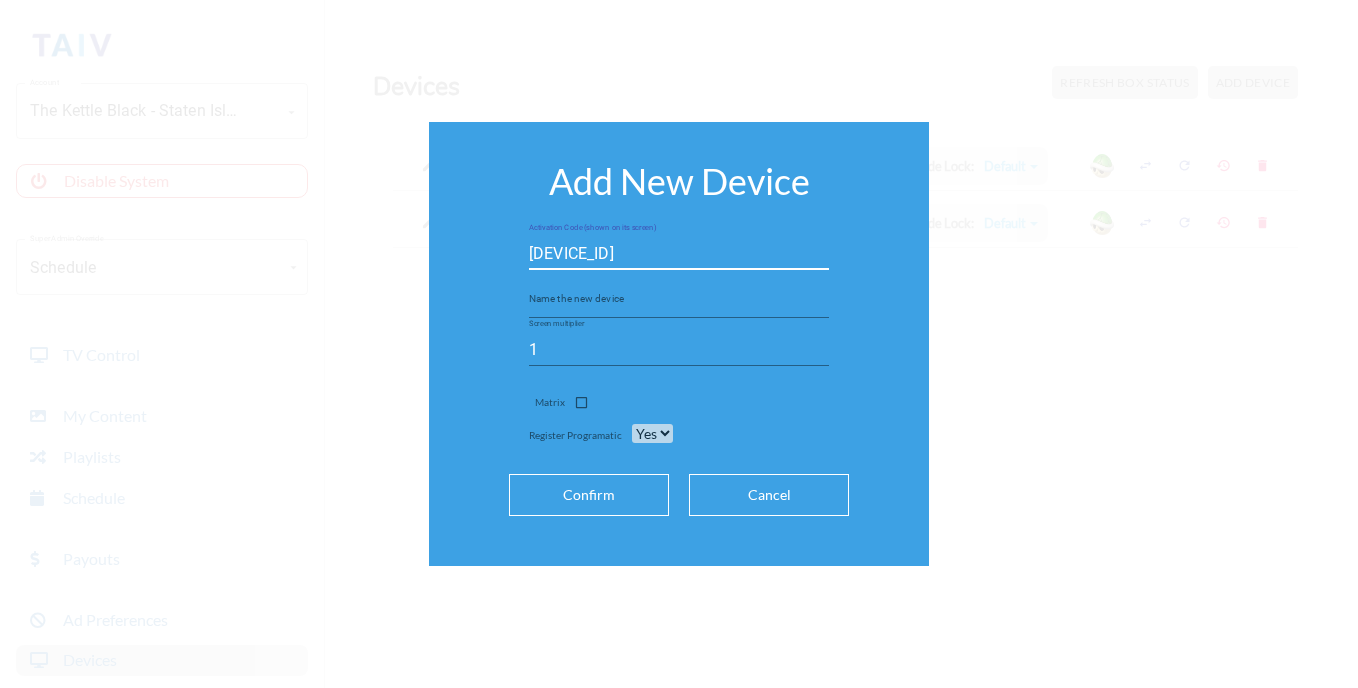 type on "[DEVICE_ID]" 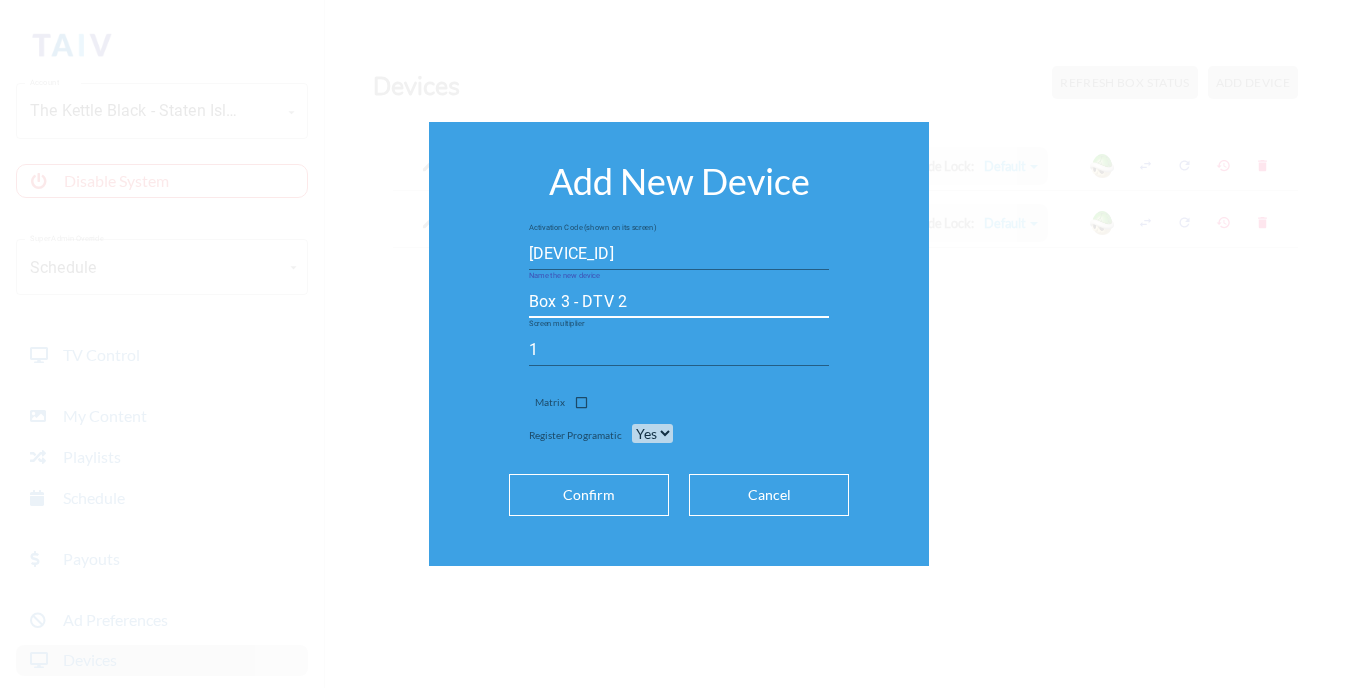 type on "Box 3 - DTV 2" 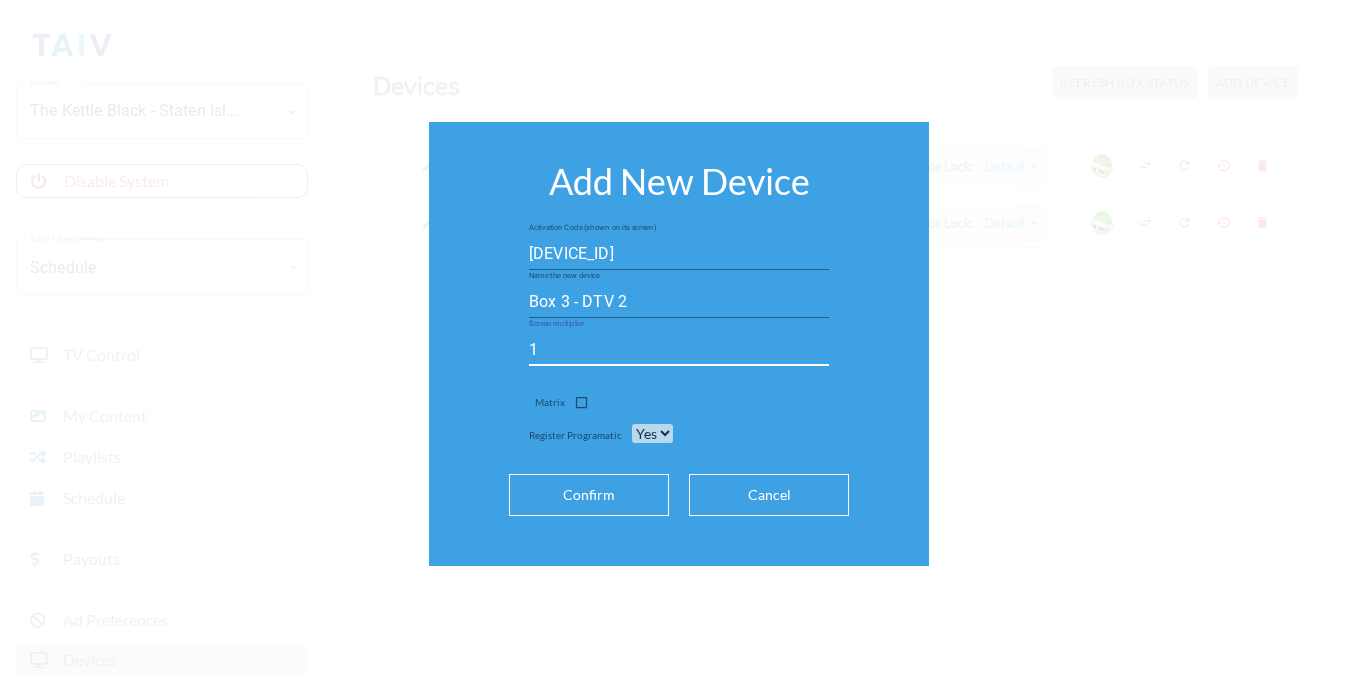 drag, startPoint x: 565, startPoint y: 339, endPoint x: 477, endPoint y: 331, distance: 88.362885 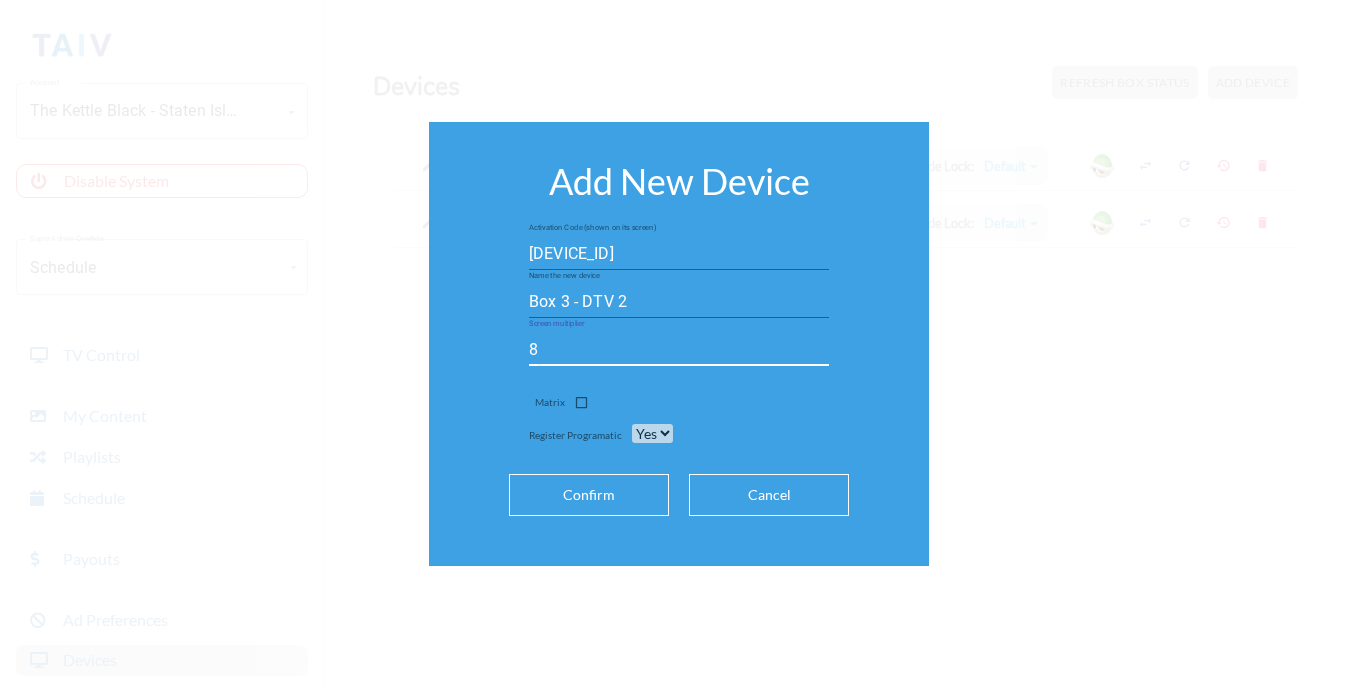 type on "8" 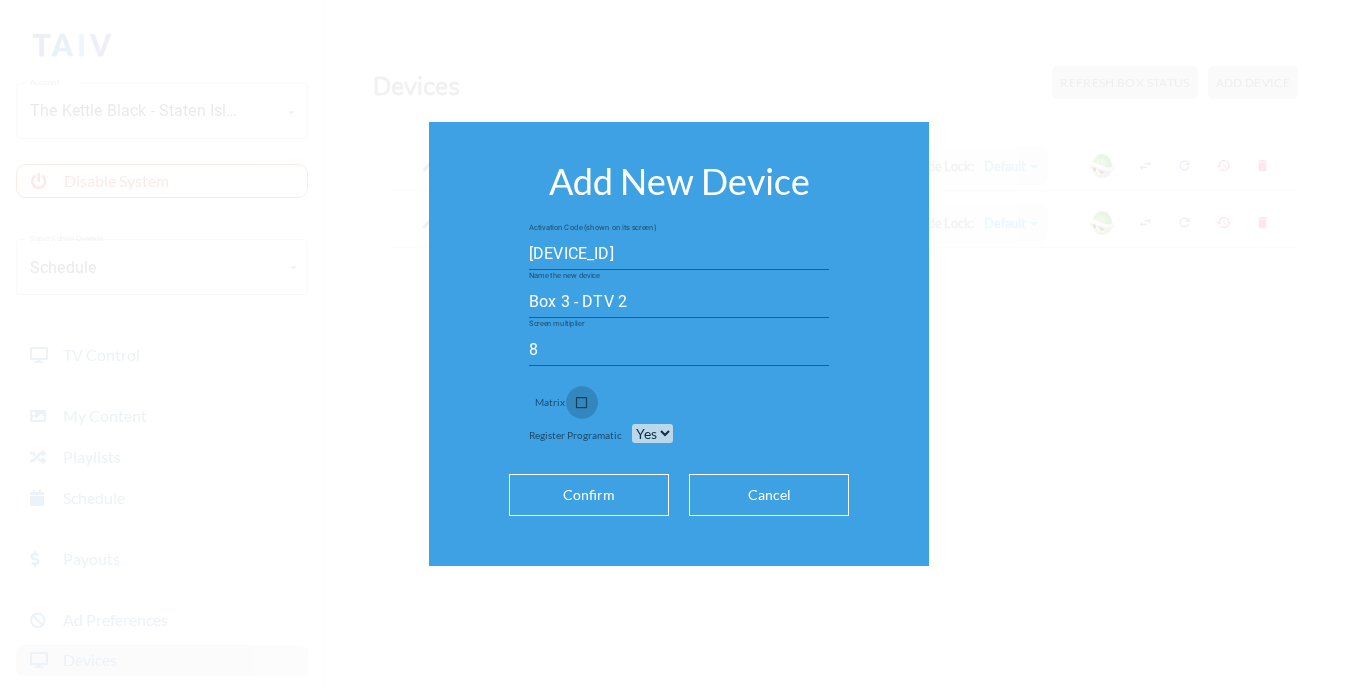 click at bounding box center [581, 406] 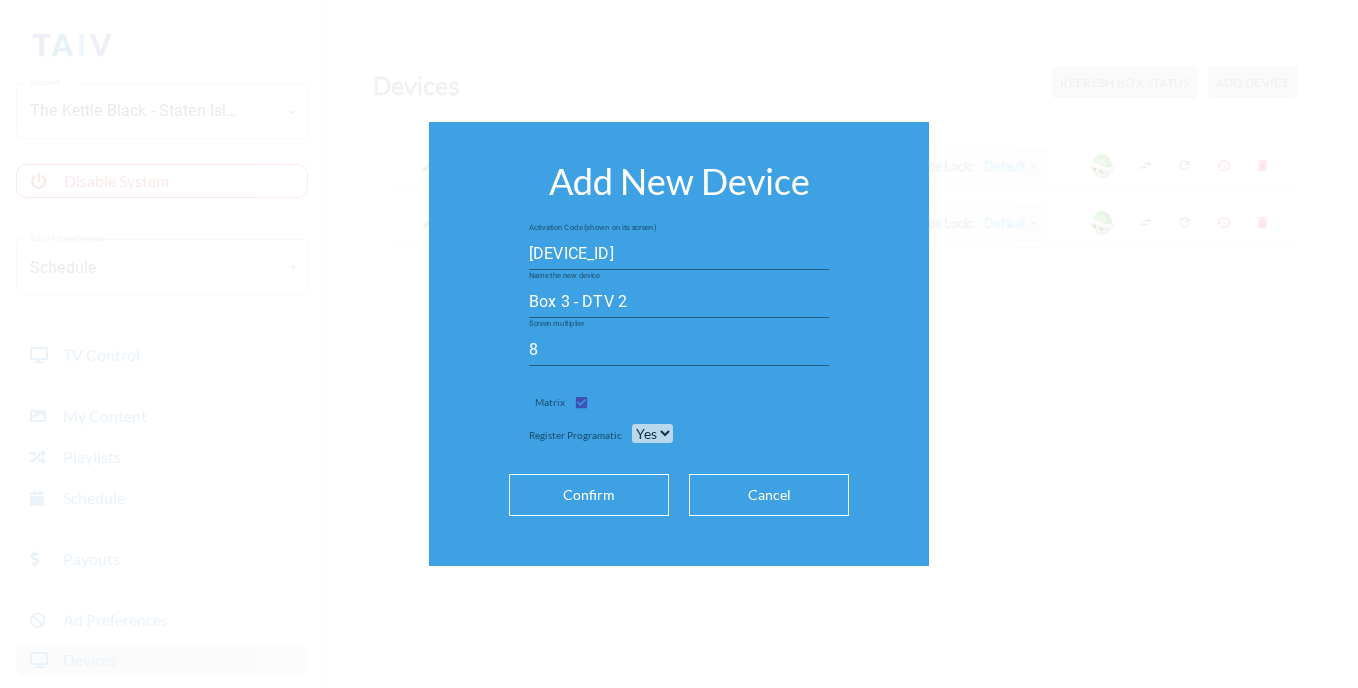 click on "Confirm" at bounding box center [589, 495] 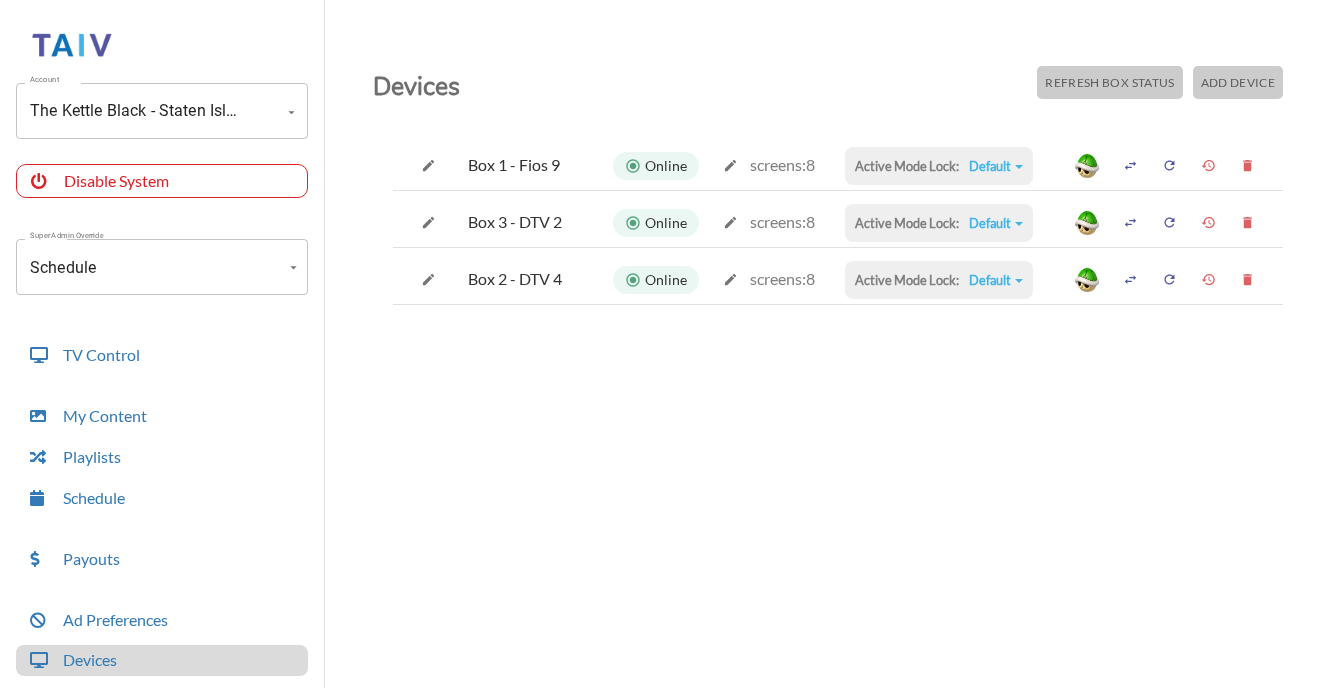 click on "Devices Refresh Box Status Add Device Box 1 - Fios 9 Online screens: 8 Active Mode Lock: Default Default Commercial Replacement Digital Signage System Disabled Box 3 - DTV 2 Online screens: 8 Active Mode Lock: Default Default Commercial Replacement Digital Signage System Disabled Box 2 - DTV 4 Online screens: 8 Active Mode Lock: Default Default Commercial Replacement Digital Signage System Disabled" at bounding box center (838, 394) 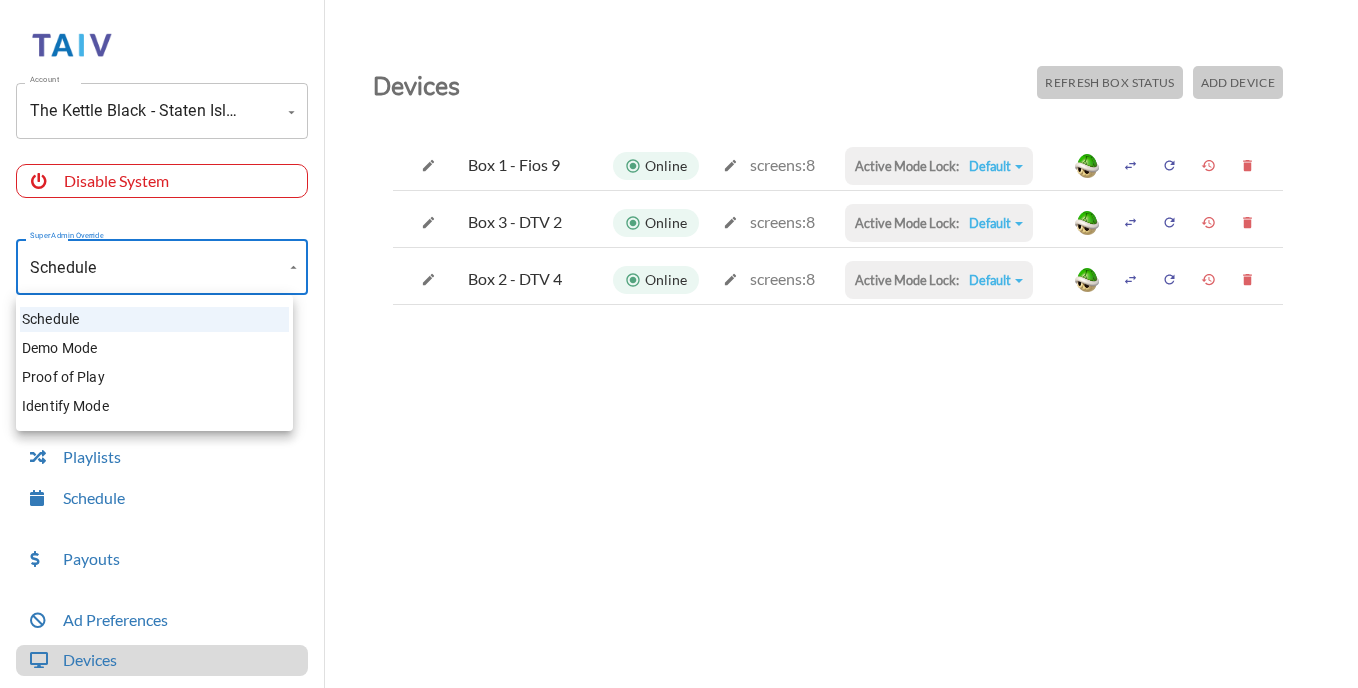click on "Identify Mode" at bounding box center [154, 406] 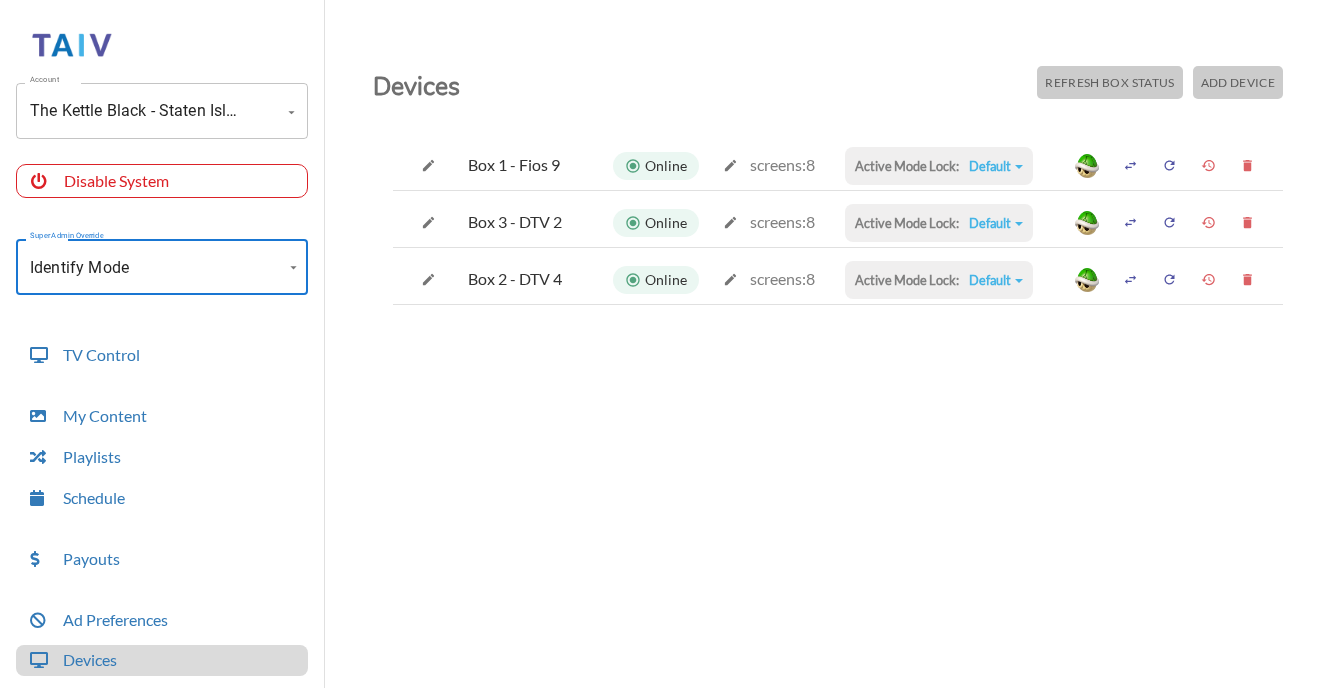click on "Devices Refresh Box Status Add Device Box 1 - Fios 9 Online screens: 8 Active Mode Lock: Default Default Commercial Replacement Digital Signage System Disabled Box 3 - DTV 2 Online screens: 8 Active Mode Lock: Default Default Commercial Replacement Digital Signage System Disabled Box 2 - DTV 4 Online screens: 8 Active Mode Lock: Default Default Commercial Replacement Digital Signage System Disabled" at bounding box center (838, 394) 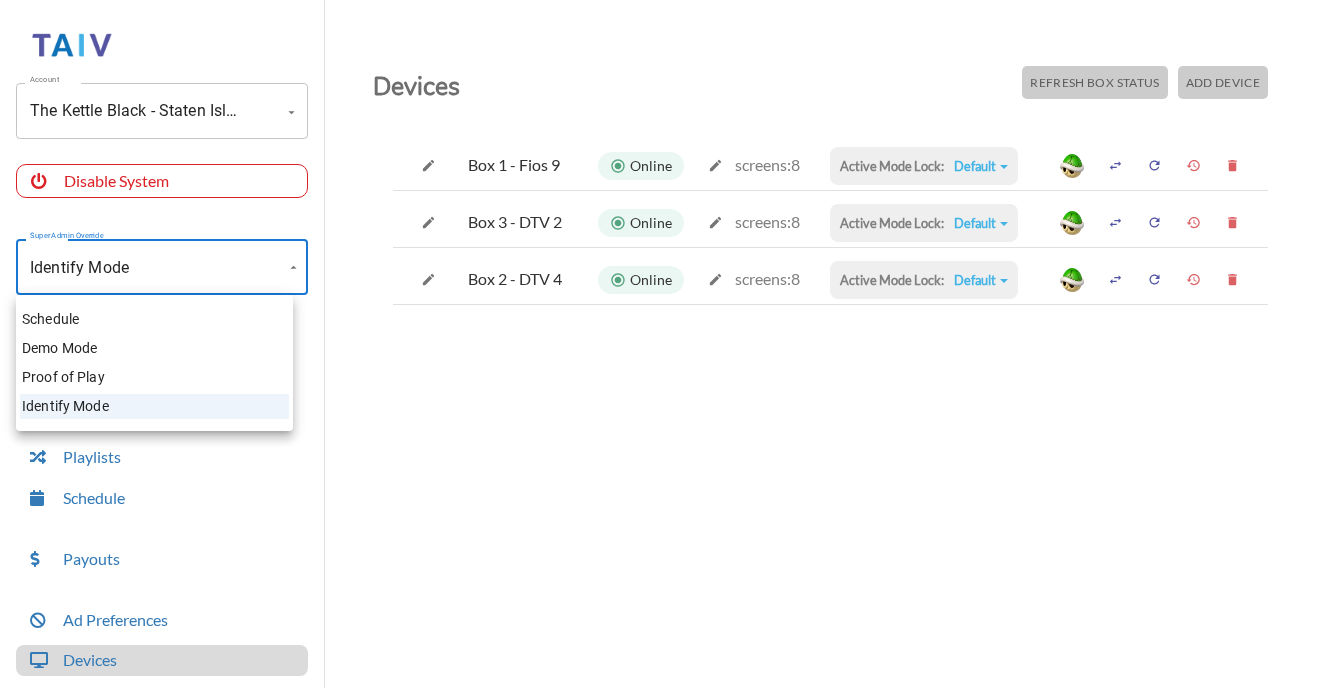 click on "Account The Kettle Black - [STATE] Account Disable System Super Admin Override Identify Mode Identify Mode Mode TV Control My Content Playlists Schedule Payouts Ad Preferences Devices Settings Super Admin Dashboard Ad Manager Log Out Devices Refresh Box Status Add Device Box 1 - Fios 9 Online screens: 8 Active Mode Lock: Default Default Commercial Replacement Digital Signage System Disabled Box 3 - DTV 2 Online screens: 8 Active Mode Lock: Default Default Commercial Replacement Digital Signage System Disabled Box 2 - DTV 4 Online screens: 8 Active Mode Lock: Default Default Commercial Replacement Digital Signage System Disabled Schedule Demo Mode Proof of Play Identify Mode" at bounding box center (671, 349) 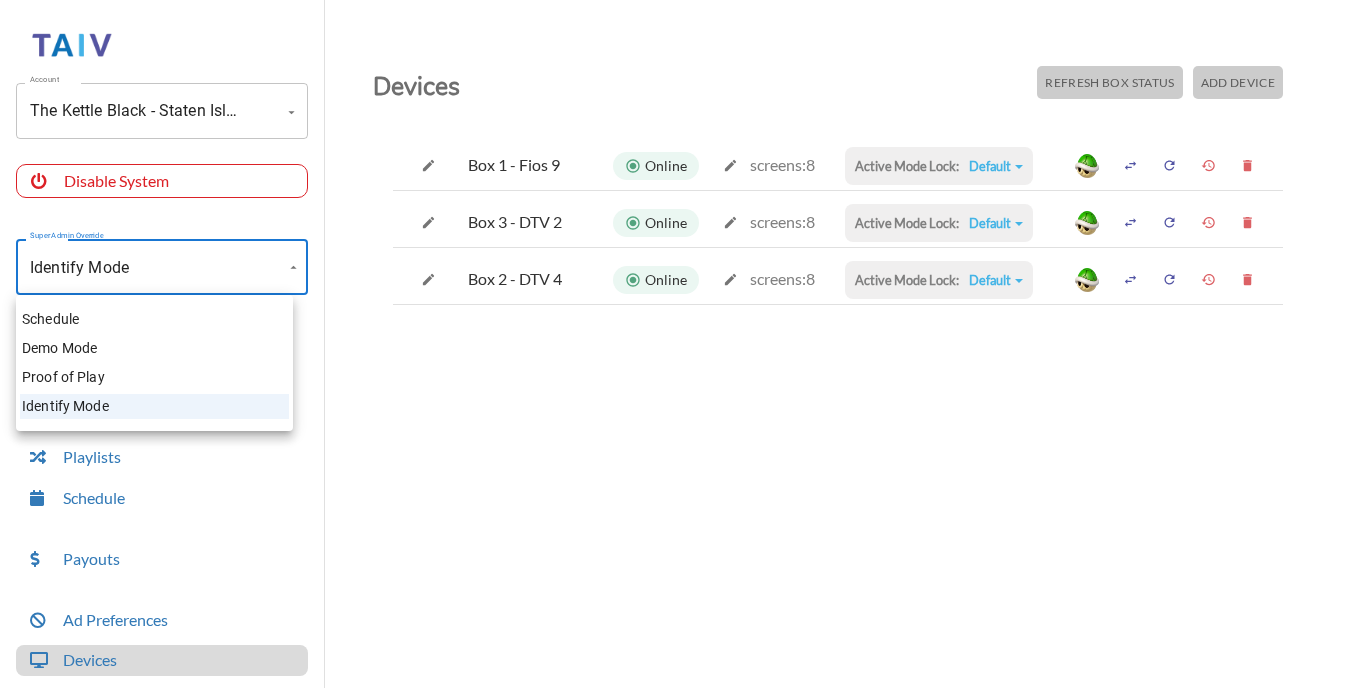 click on "Schedule" at bounding box center (154, 319) 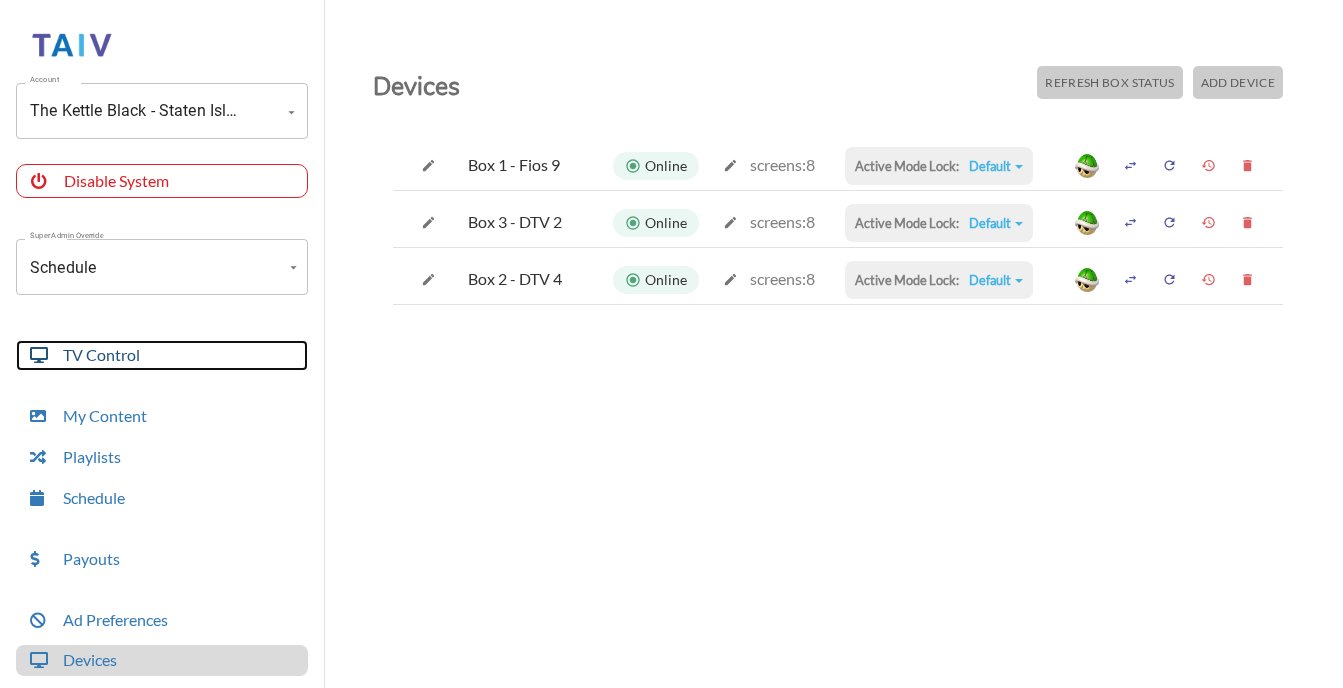 click on "TV Control" at bounding box center [162, 355] 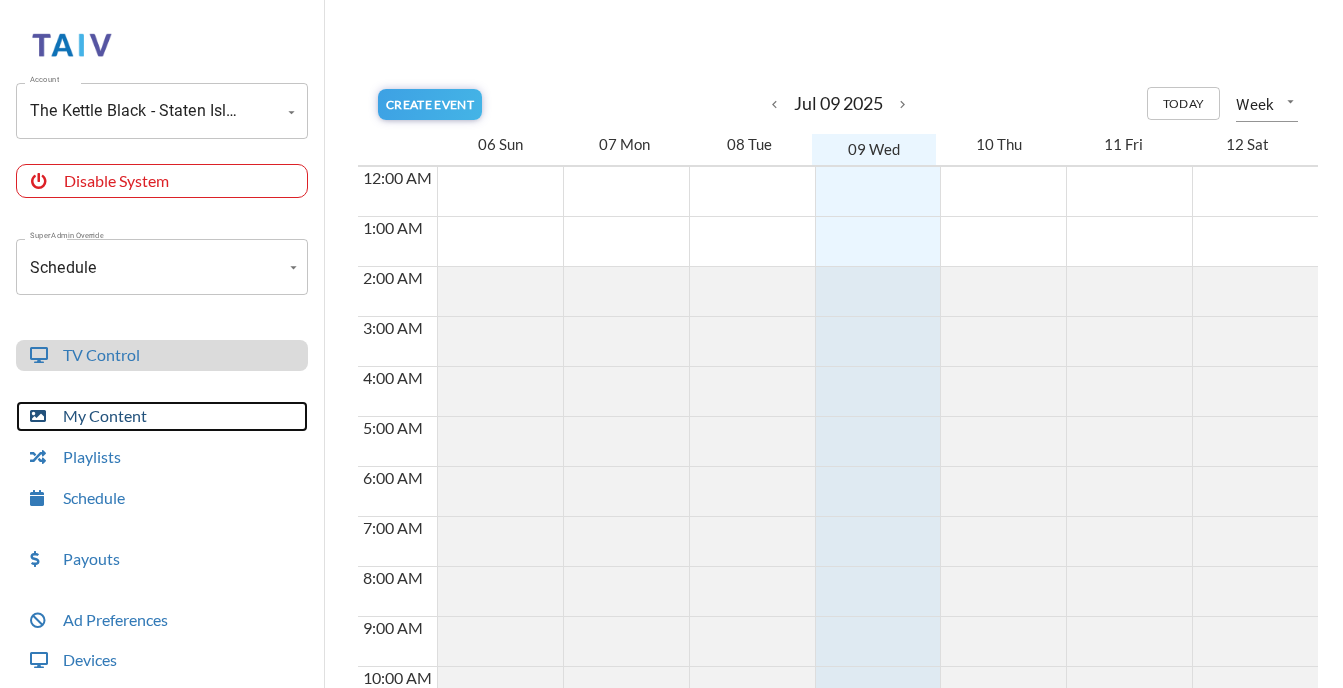 click on "My Content" at bounding box center [162, 416] 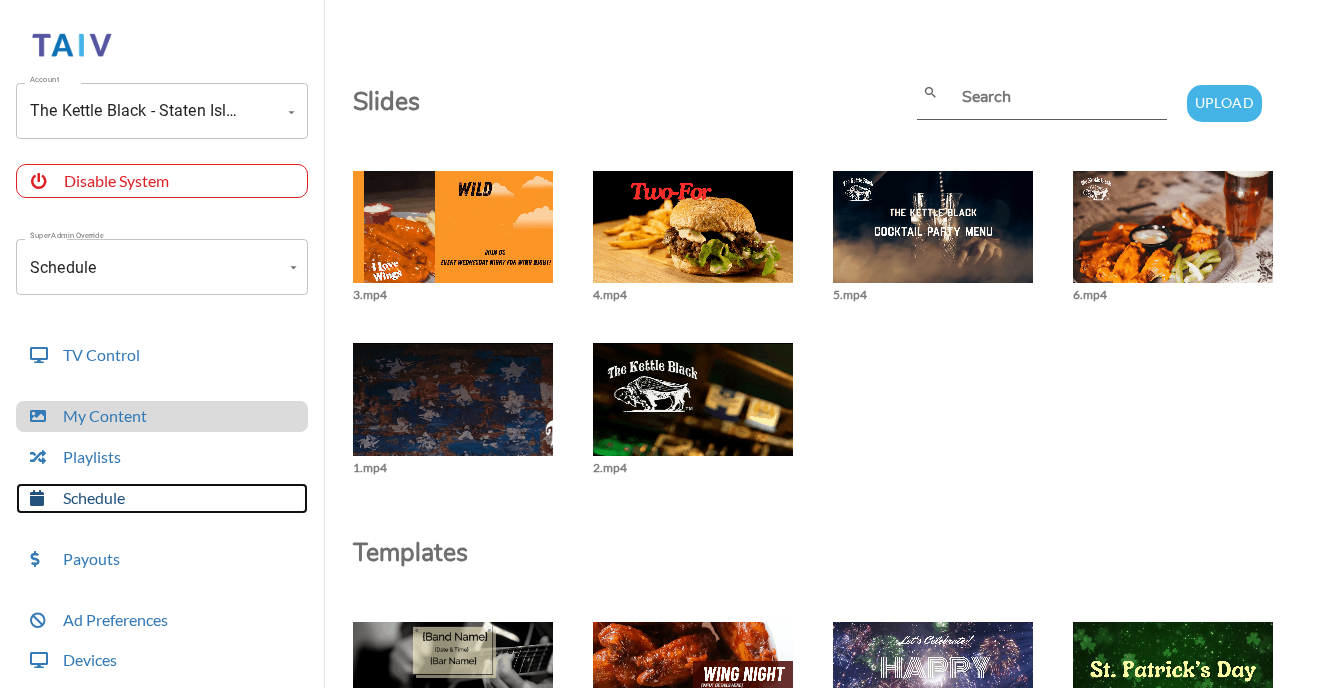 click on "Schedule" at bounding box center (162, 498) 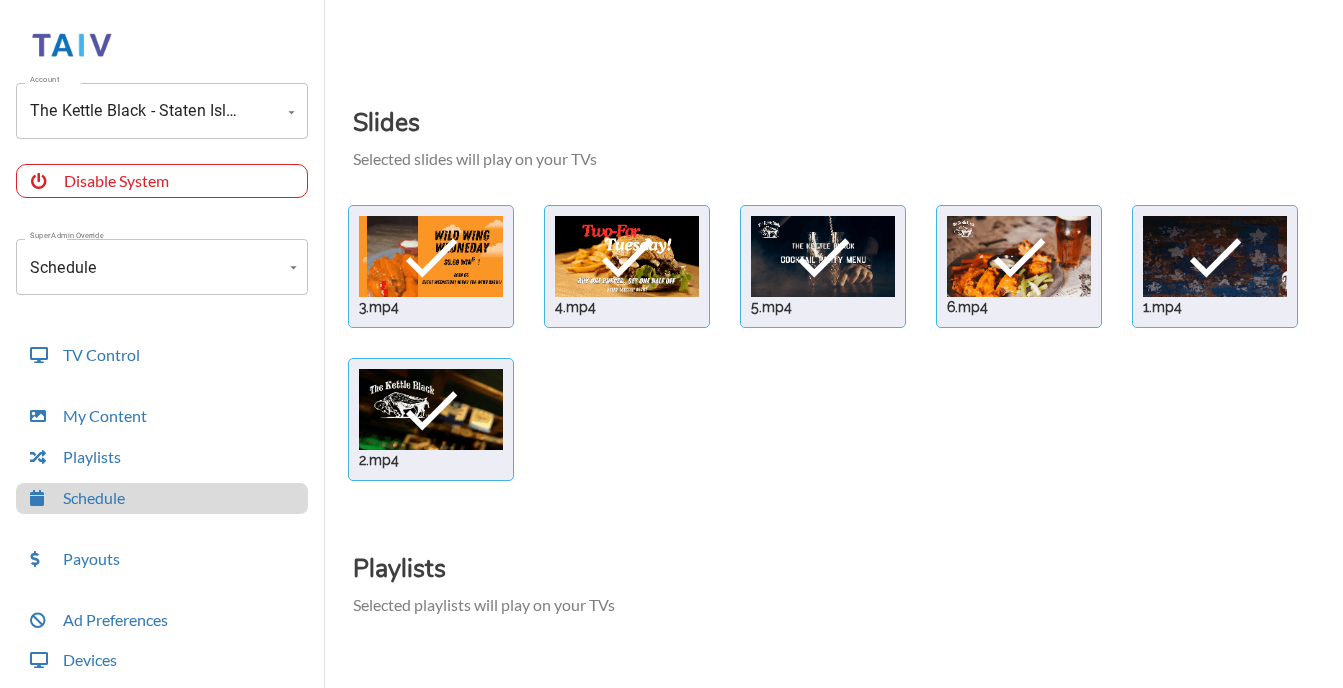 click at bounding box center (431, 256) 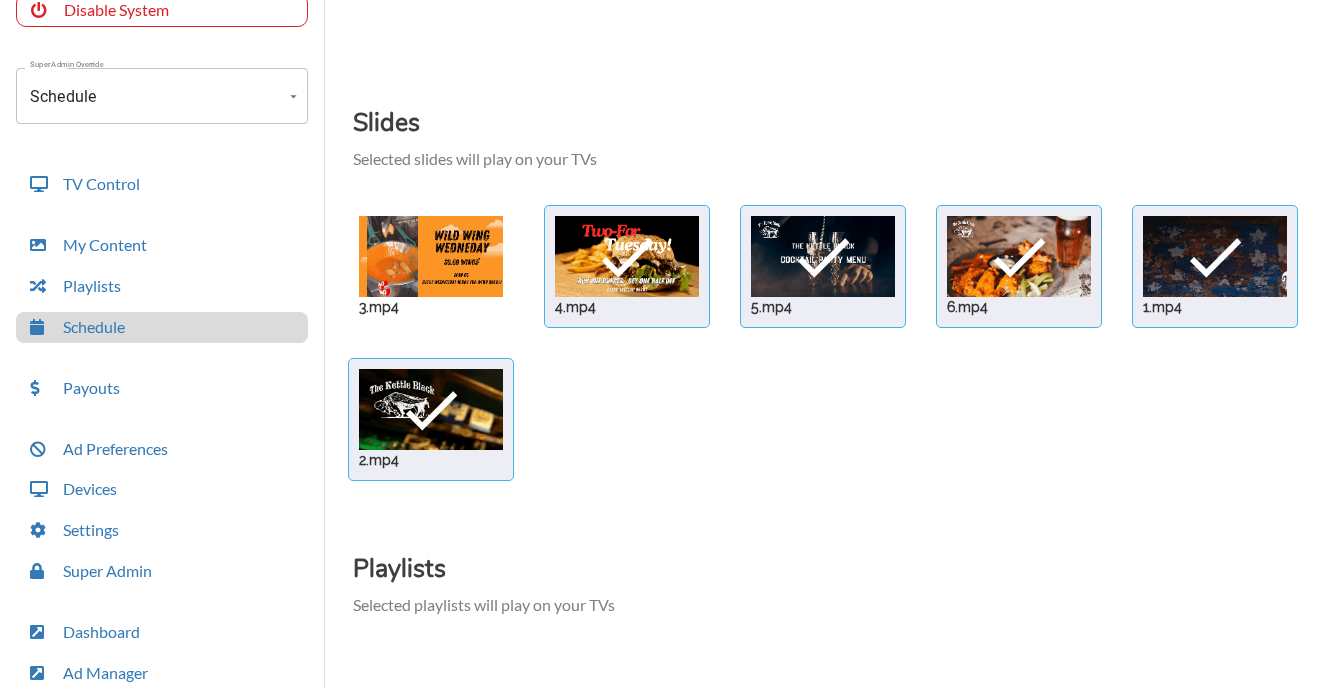 scroll, scrollTop: 172, scrollLeft: 0, axis: vertical 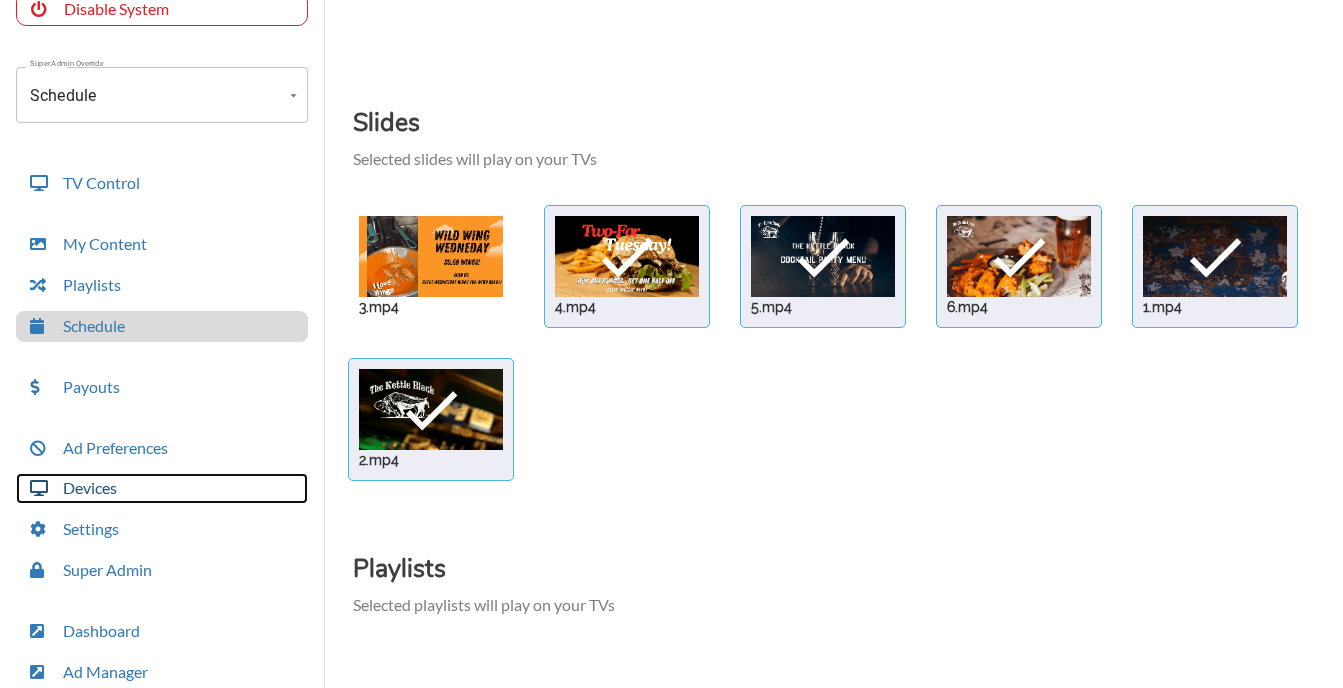 click on "Devices" at bounding box center [162, 488] 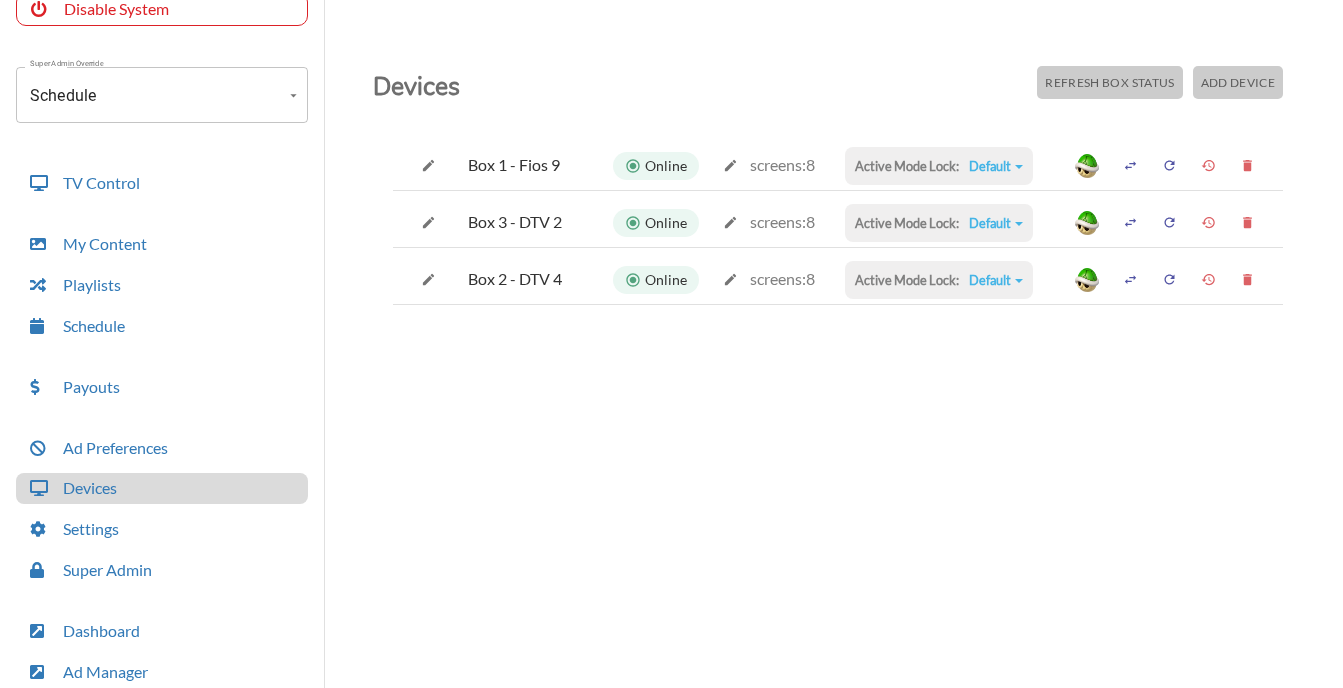 click on "Default" at bounding box center [996, 166] 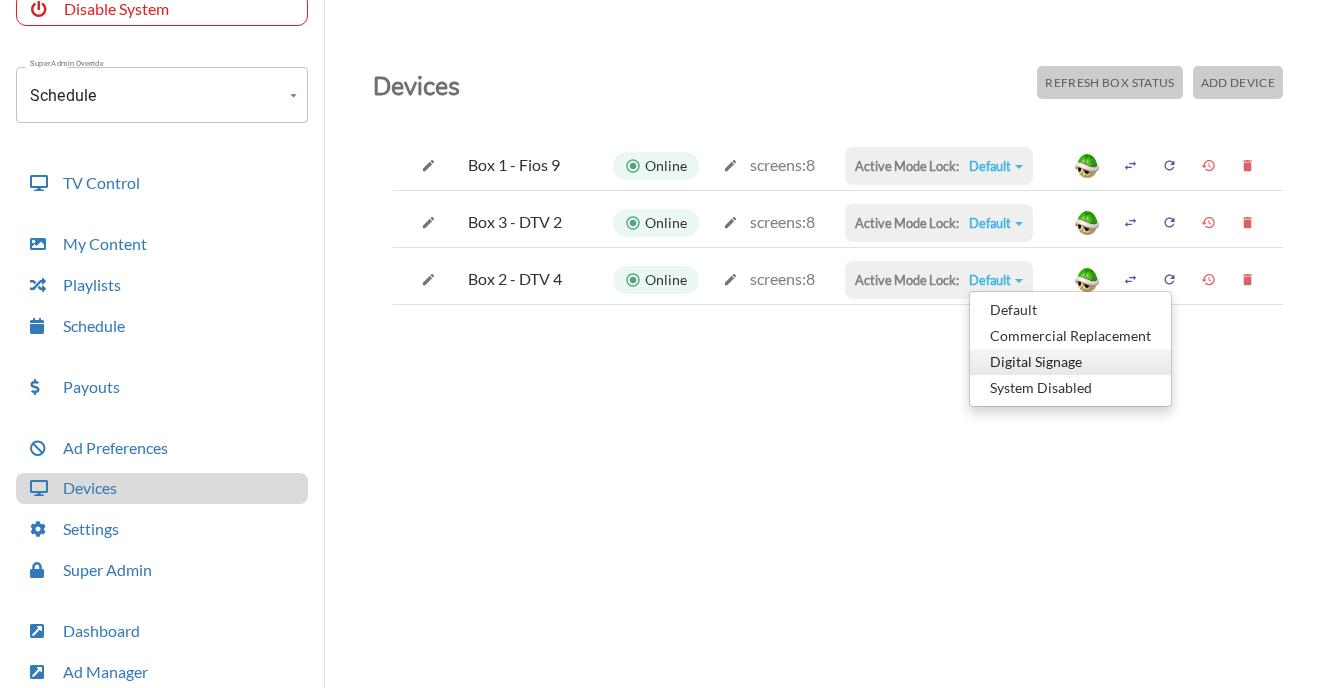 click on "Digital Signage" at bounding box center [1070, 310] 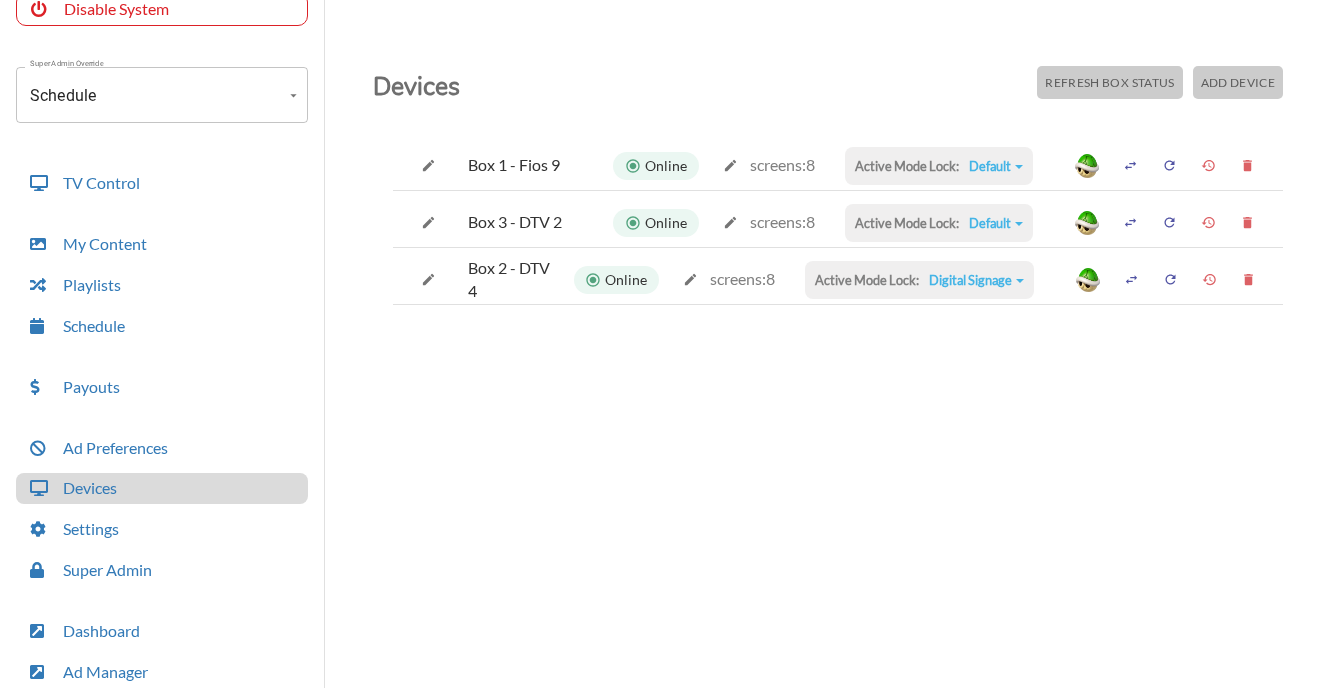 click on "Digital Signage" at bounding box center (996, 166) 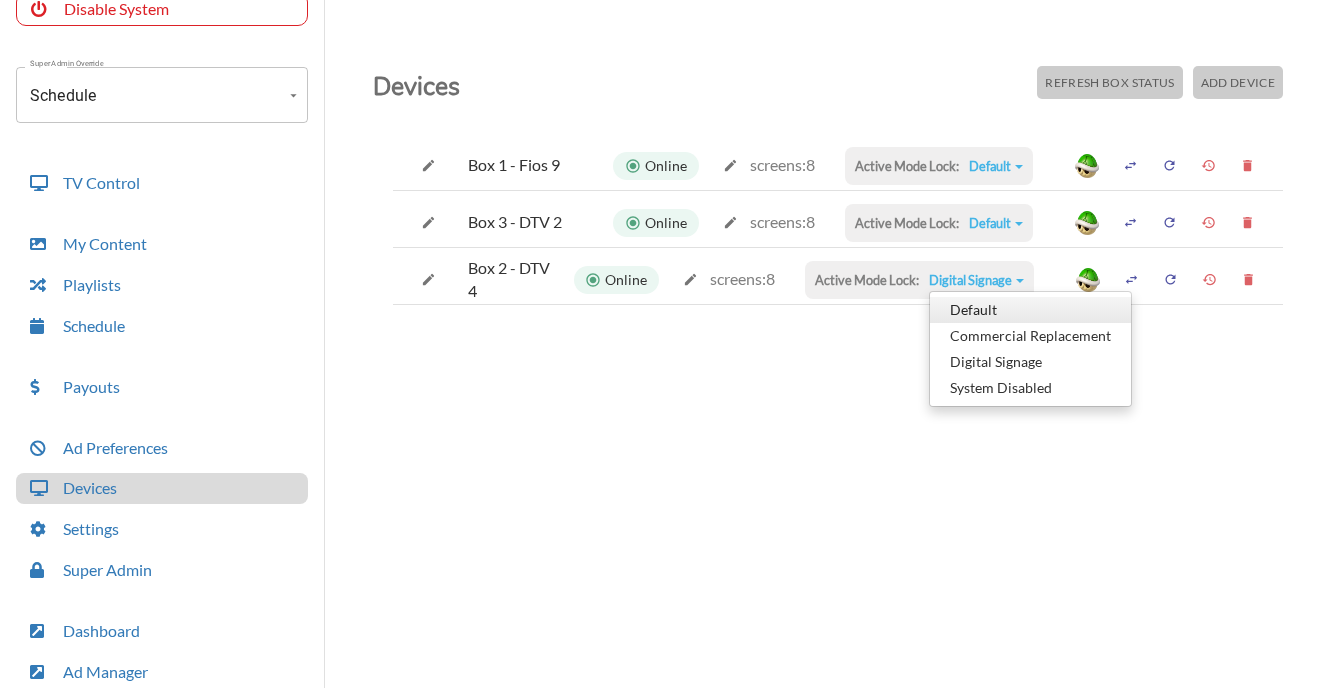 click on "Default" at bounding box center [1030, 310] 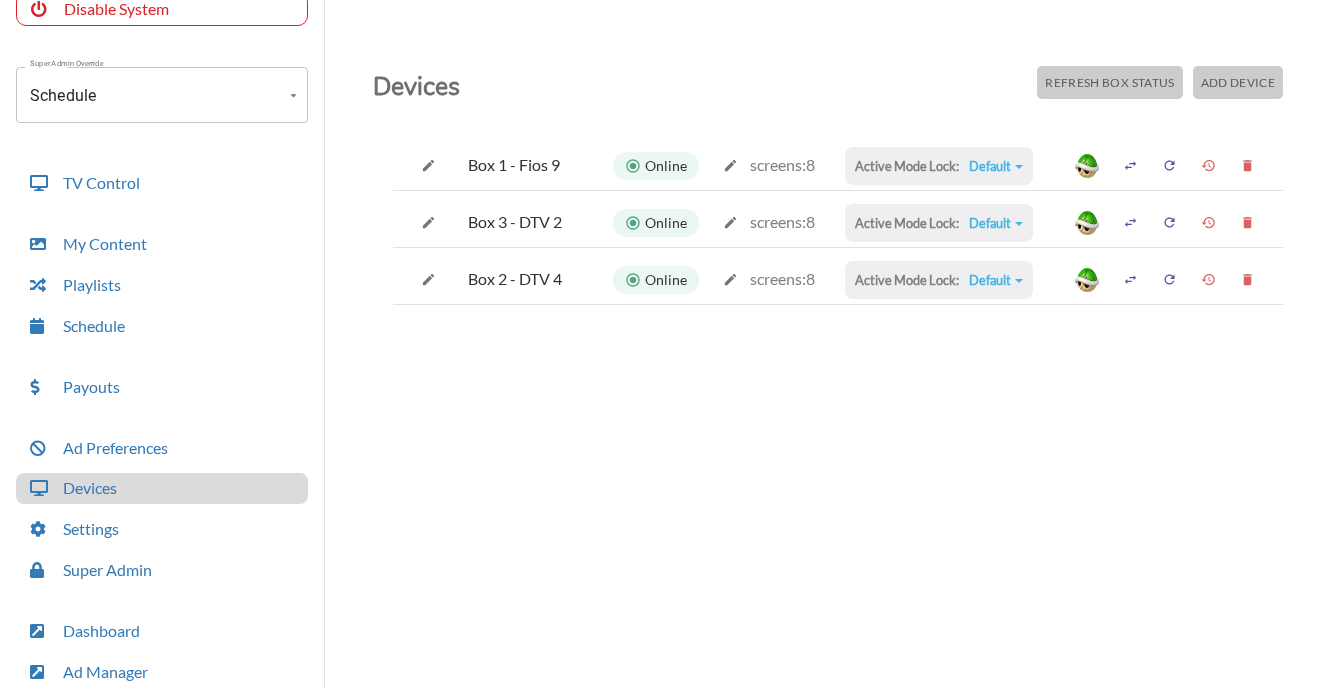 click on "Account The Kettle Black - [STATE] Account Disable System Super Admin Override Schedule Schedule Mode Mode TV Control My Content Playlists Schedule Payouts Ad Preferences Devices Settings Super Admin Dashboard Ad Manager Log Out Devices Refresh Box Status Add Device Box 1 - Fios 9 Online screens: 8 Active Mode Lock: Default Default Commercial Replacement Digital Signage System Disabled Box 3 - DTV 2 Online screens: 8 Active Mode Lock: Default Default Commercial Replacement Digital Signage System Disabled Box 2 - DTV 4 Online screens: 8 Active Mode Lock: Default Default Commercial Replacement Digital Signage System Disabled" at bounding box center (671, 349) 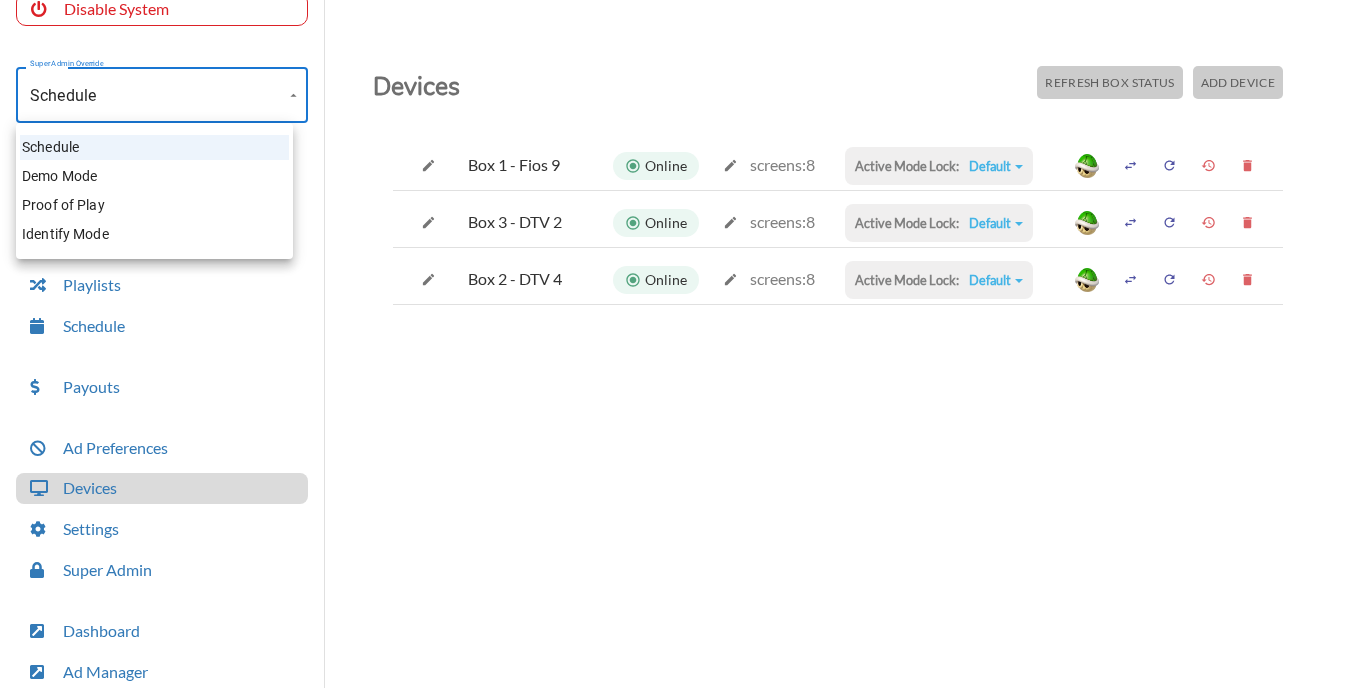 click on "Demo Mode" at bounding box center (154, 176) 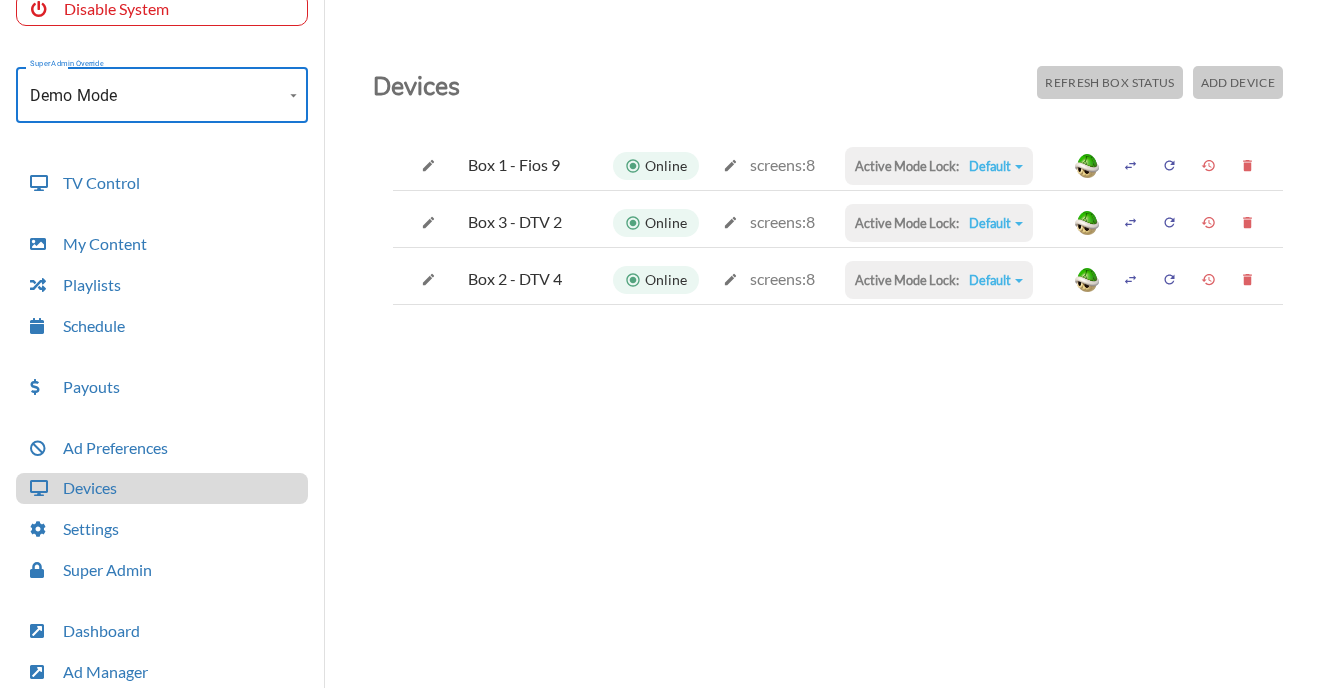 click on "Account The Kettle Black - [STATE] Account Disable System Super Admin Override Demo Mode Demo Mode Mode TV Control My Content Playlists Schedule Payouts Ad Preferences Devices Settings Super Admin Dashboard Ad Manager Log Out Devices Refresh Box Status Add Device Box 1 - Fios 9 Online screens: 8 Active Mode Lock: Default Default Commercial Replacement Digital Signage System Disabled Box 3 - DTV 2 Online screens: 8 Active Mode Lock: Default Default Commercial Replacement Digital Signage System Disabled Box 2 - DTV 4 Online screens: 8 Active Mode Lock: Default Default Commercial Replacement Digital Signage System Disabled" at bounding box center (671, 349) 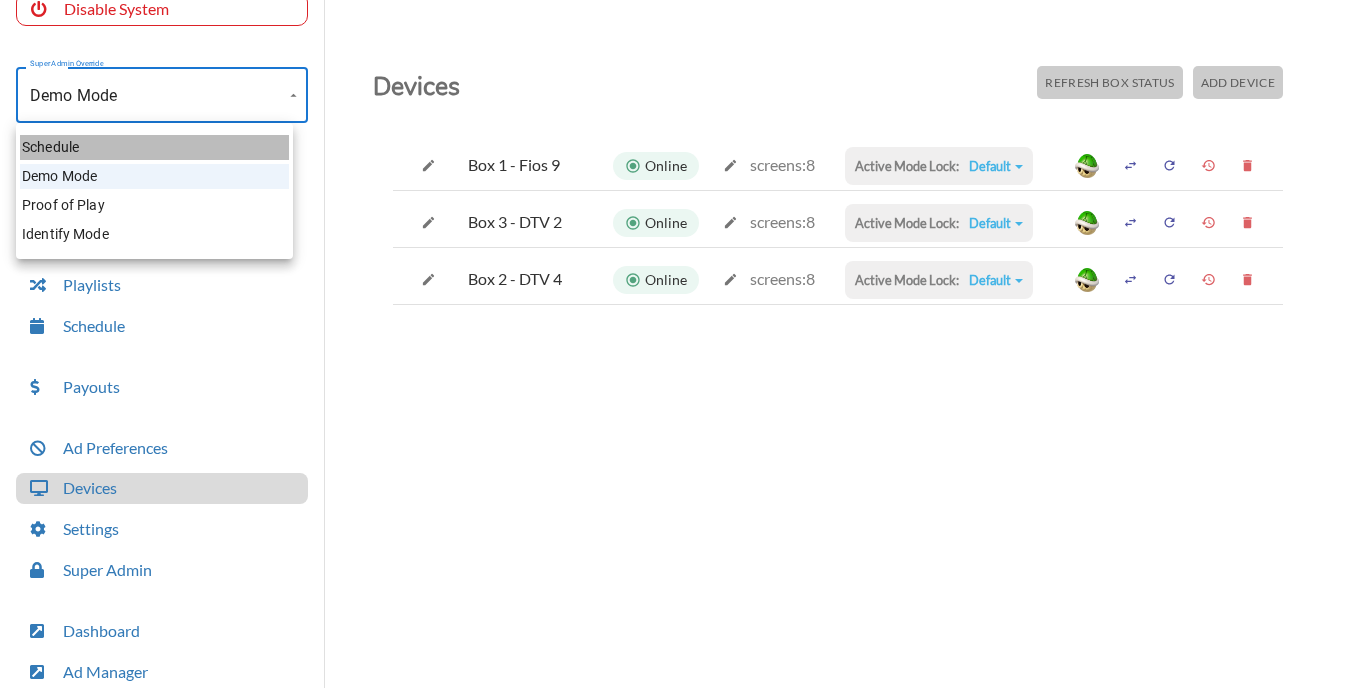 click on "Schedule" at bounding box center [154, 147] 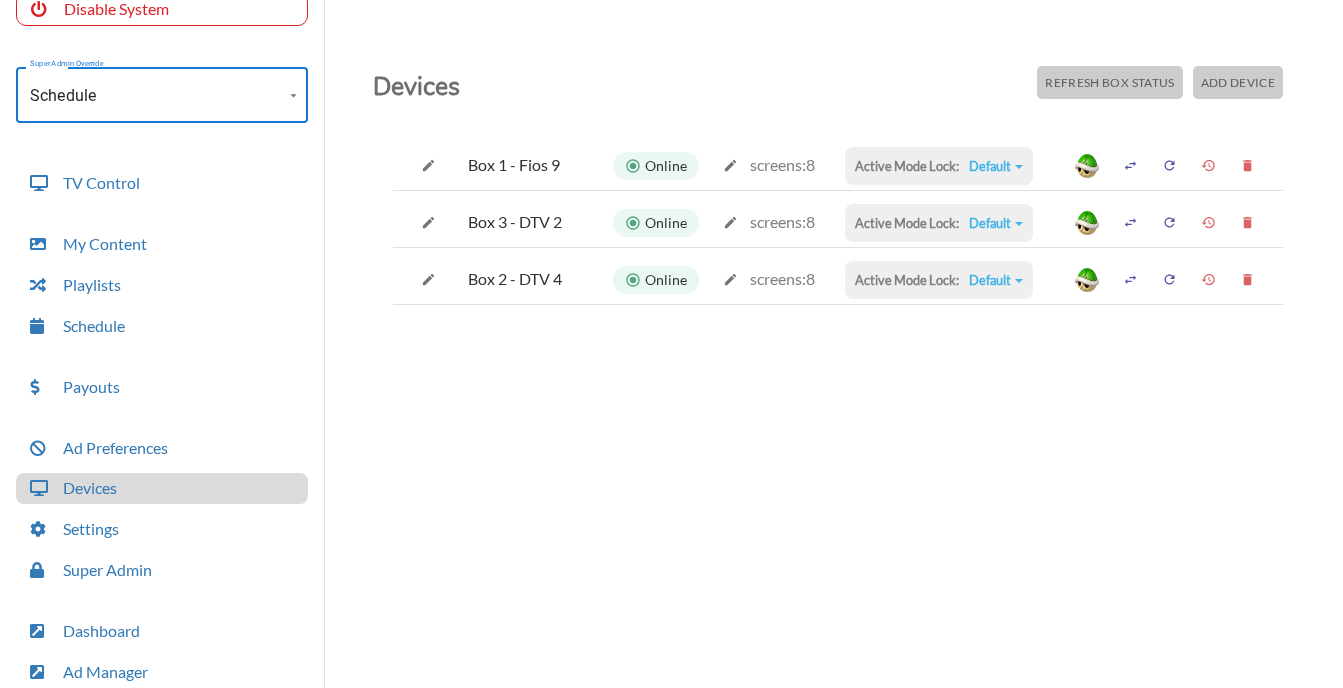 click on "Account The Kettle Black - [STATE] Account Disable System Super Admin Override Schedule Schedule Mode Mode TV Control My Content Playlists Schedule Payouts Ad Preferences Devices Settings Super Admin Dashboard Ad Manager Log Out Devices Refresh Box Status Add Device Box 1 - Fios 9 Online screens: 8 Active Mode Lock: Default Default Commercial Replacement Digital Signage System Disabled Box 3 - DTV 2 Online screens: 8 Active Mode Lock: Default Default Commercial Replacement Digital Signage System Disabled Box 2 - DTV 4 Online screens: 8 Active Mode Lock: Default Default Commercial Replacement Digital Signage System Disabled" at bounding box center [671, 349] 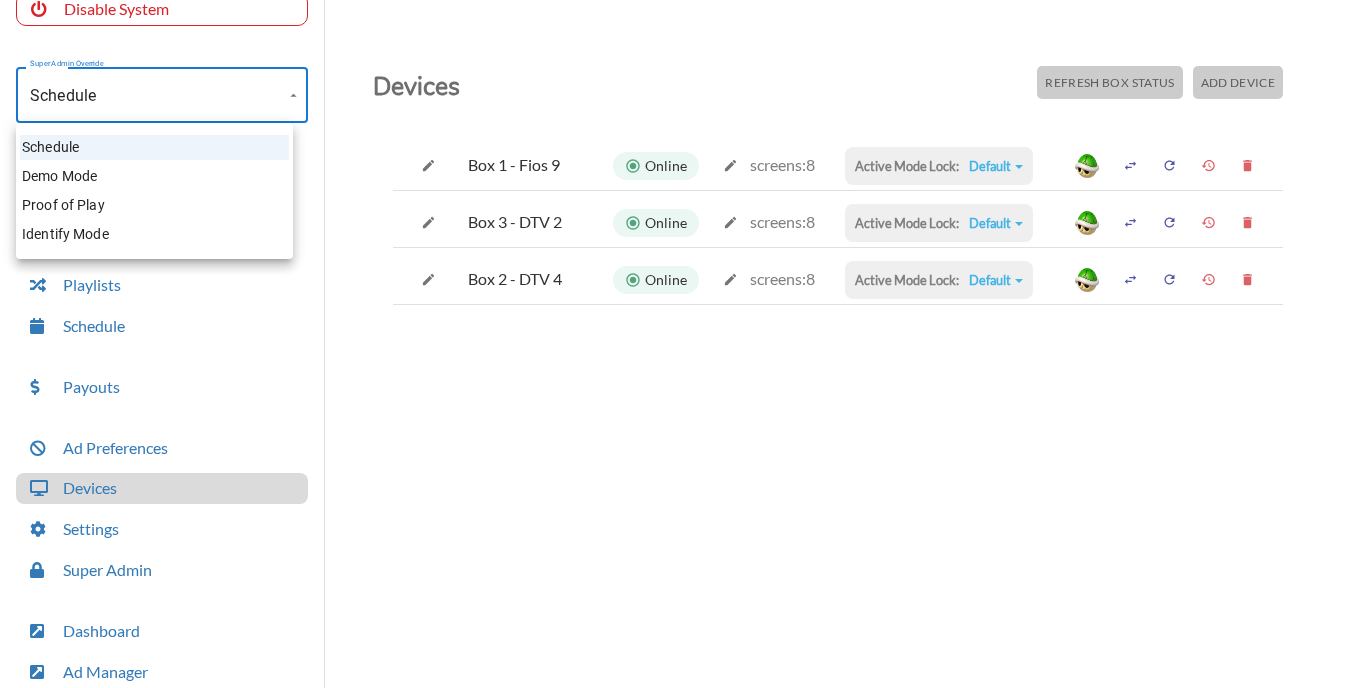 click on "Identify Mode" at bounding box center [154, 234] 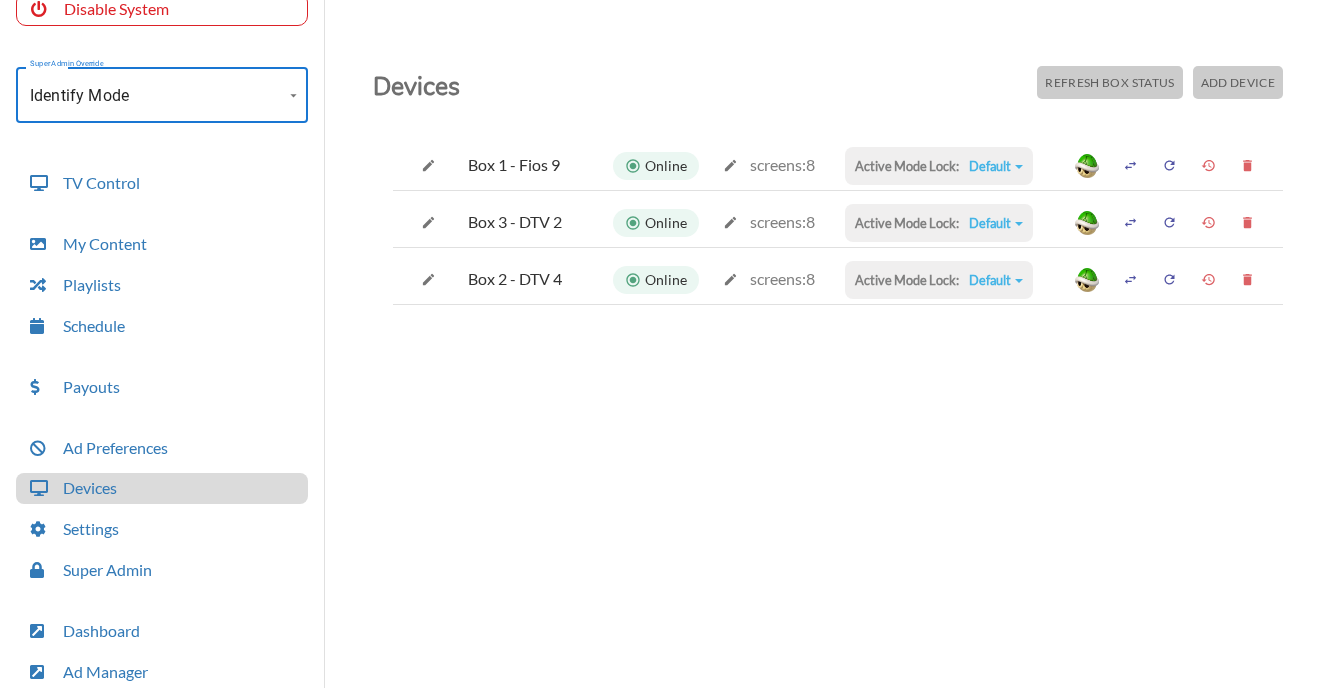click on "Account The Kettle Black - [STATE] Account Disable System Super Admin Override Identify Mode Identify Mode Mode TV Control My Content Playlists Schedule Payouts Ad Preferences Devices Settings Super Admin Dashboard Ad Manager Log Out Devices Refresh Box Status Add Device Box 1 - Fios 9 Online screens: 8 Active Mode Lock: Default Default Commercial Replacement Digital Signage System Disabled Box 3 - DTV 2 Online screens: 8 Active Mode Lock: Default Default Commercial Replacement Digital Signage System Disabled Box 2 - DTV 4 Online screens: 8 Active Mode Lock: Default Default Commercial Replacement Digital Signage System Disabled" at bounding box center [671, 349] 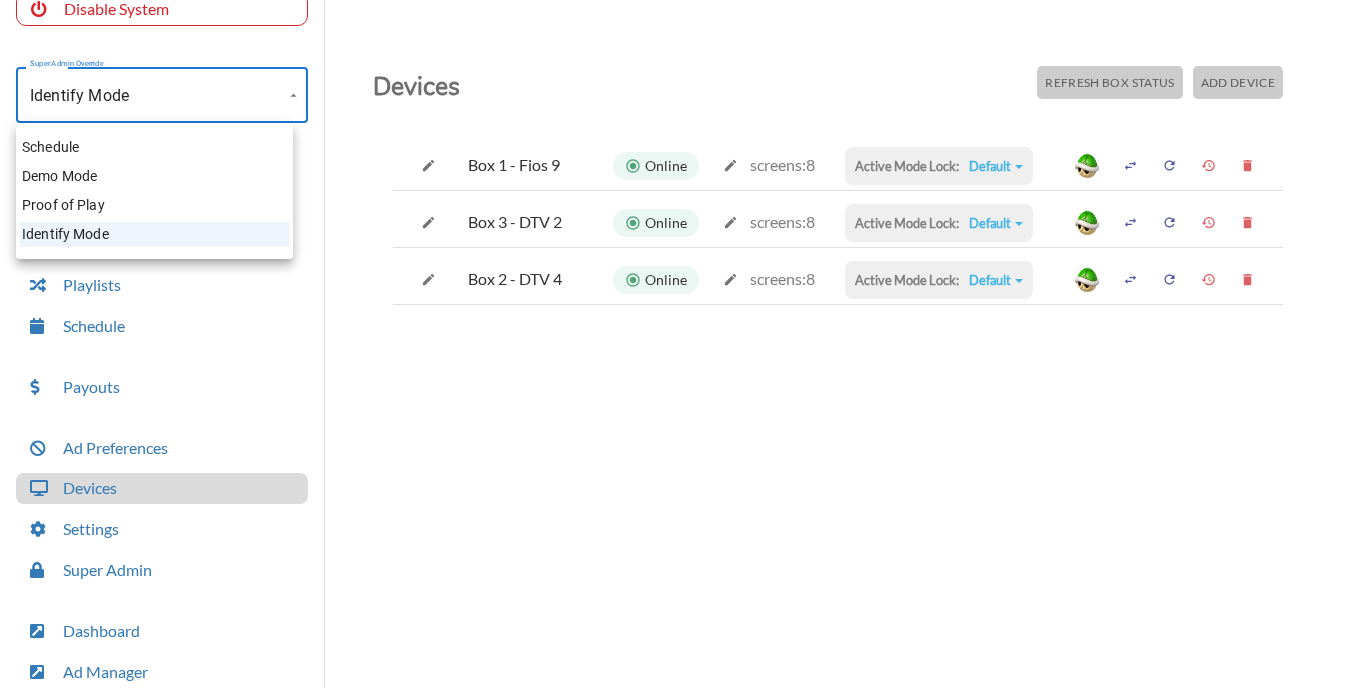 click on "Demo Mode" at bounding box center [154, 176] 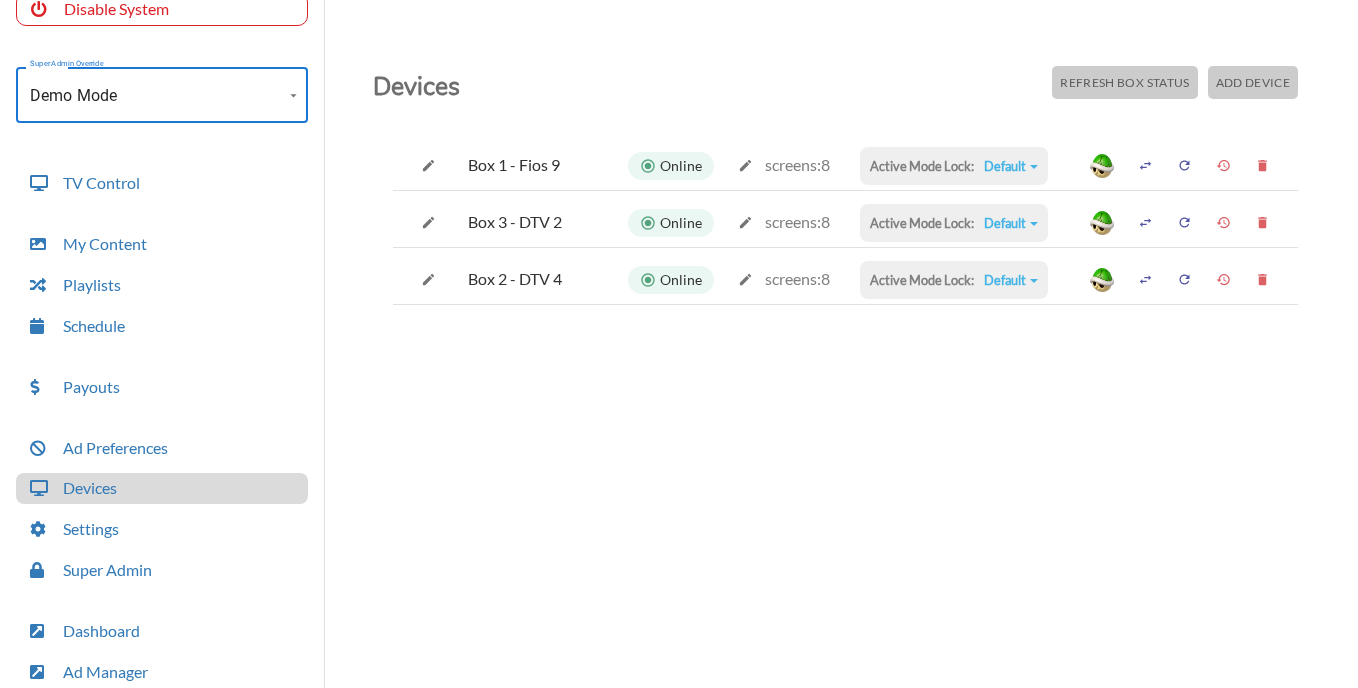 click on "Account The Kettle Black - [STATE] Account Disable System Super Admin Override Demo Mode Demo Mode Mode TV Control My Content Playlists Schedule Payouts Ad Preferences Devices Settings Super Admin Dashboard Ad Manager Log Out Devices Refresh Box Status Add Device Box 1 - Fios 9 Online screens: 8 Active Mode Lock: Default Default Commercial Replacement Digital Signage System Disabled Box 3 - DTV 2 Online screens: 8 Active Mode Lock: Default Default Commercial Replacement Digital Signage System Disabled Box 2 - DTV 4 Online screens: 8 Active Mode Lock: Default Default Commercial Replacement Digital Signage System Disabled" at bounding box center (679, 349) 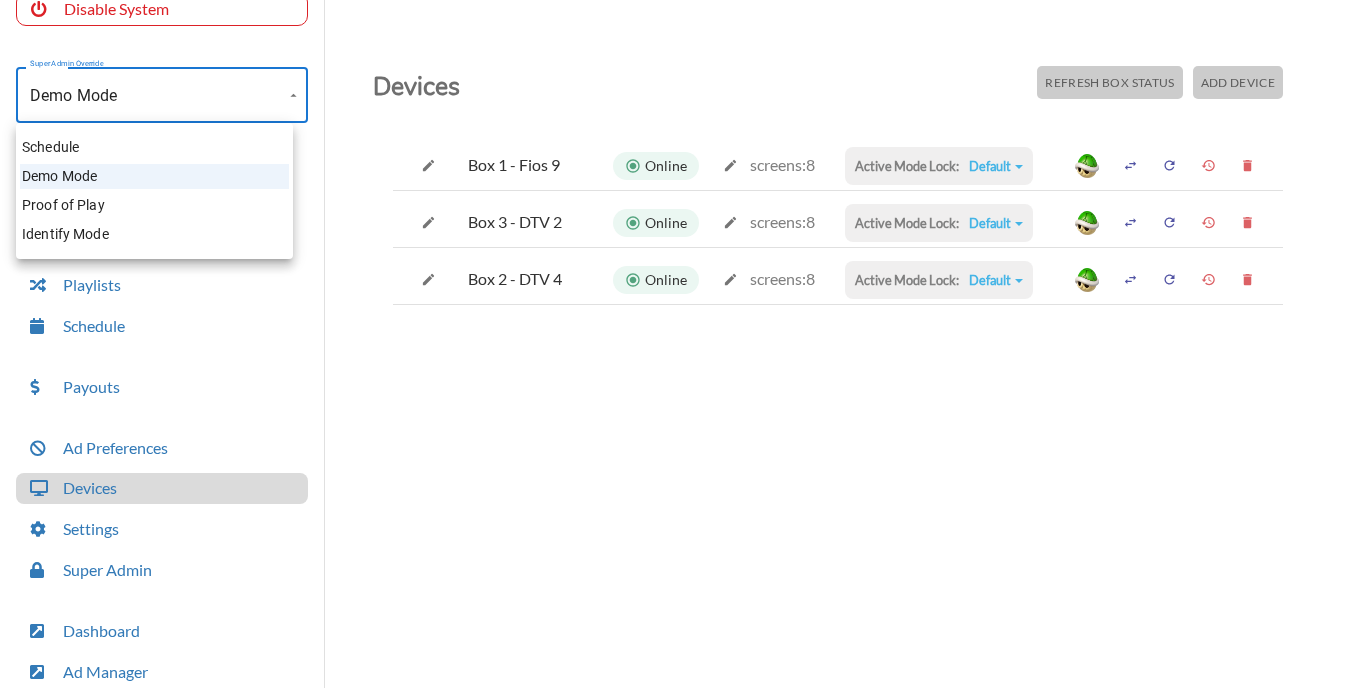 click on "Schedule" at bounding box center [154, 147] 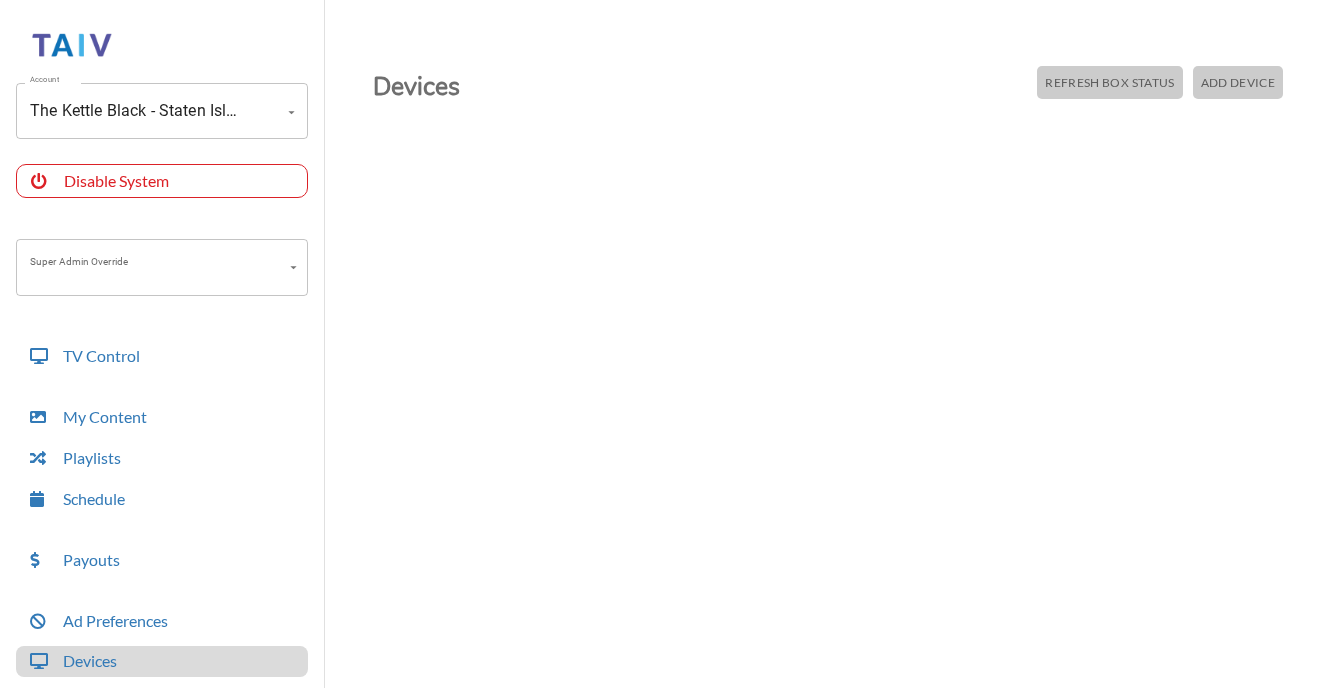 scroll, scrollTop: 0, scrollLeft: 0, axis: both 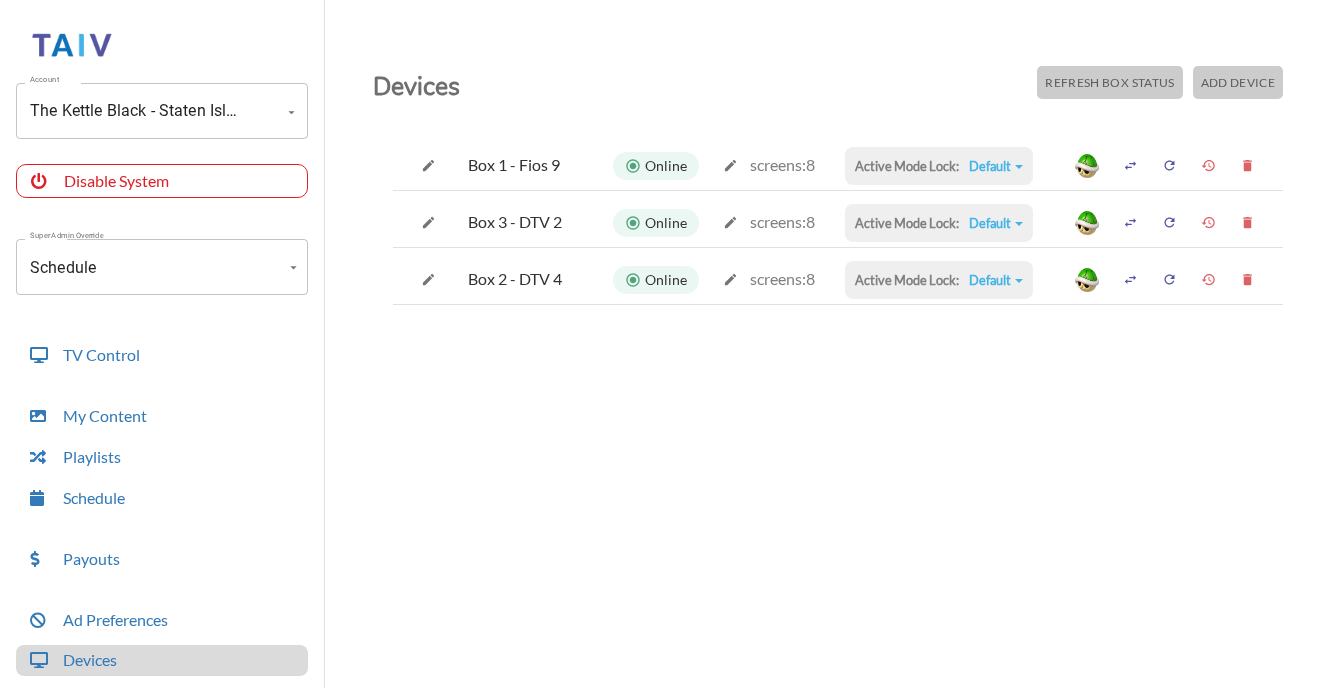 click at bounding box center (1019, 167) 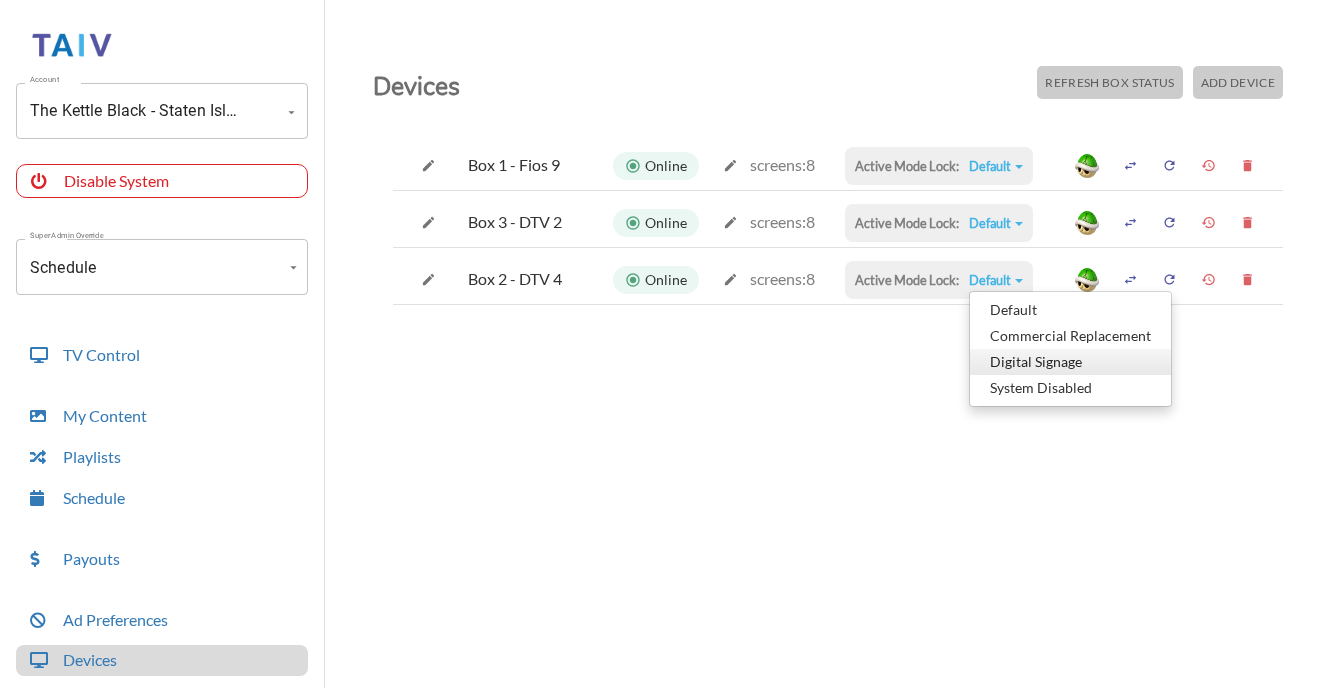 click on "Digital Signage" at bounding box center [1070, 310] 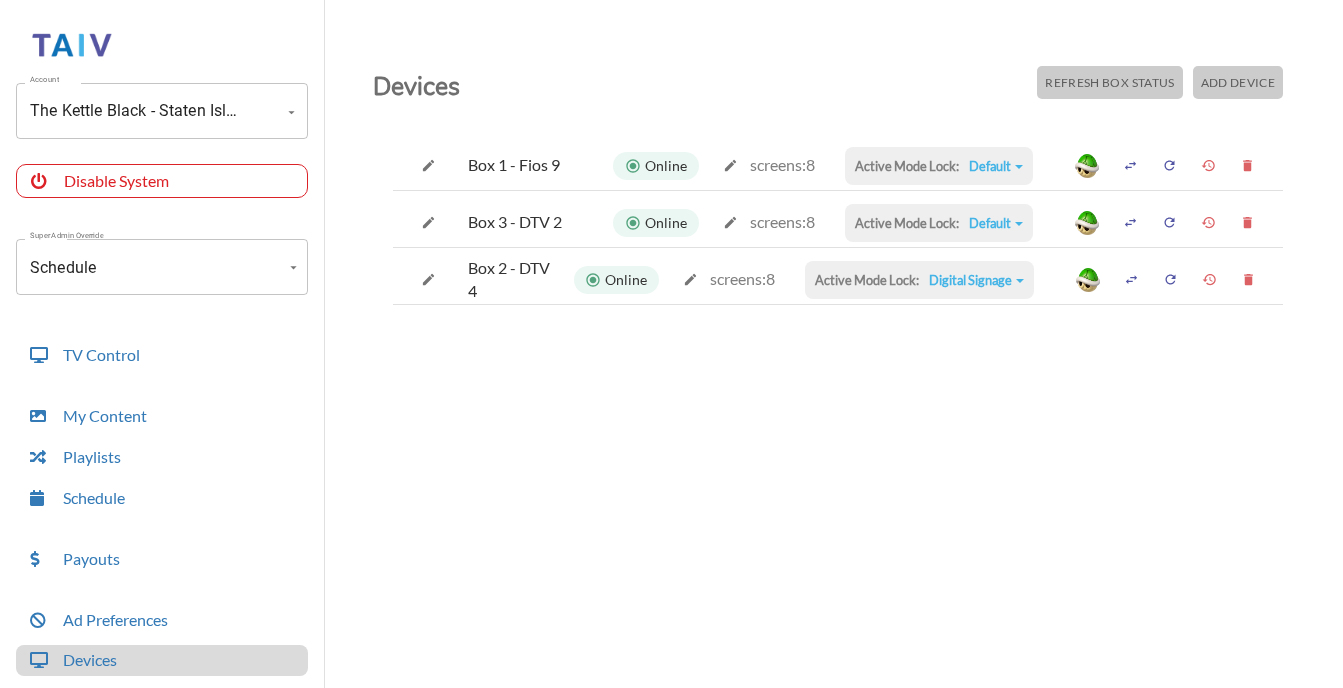 click on "Default" at bounding box center [996, 166] 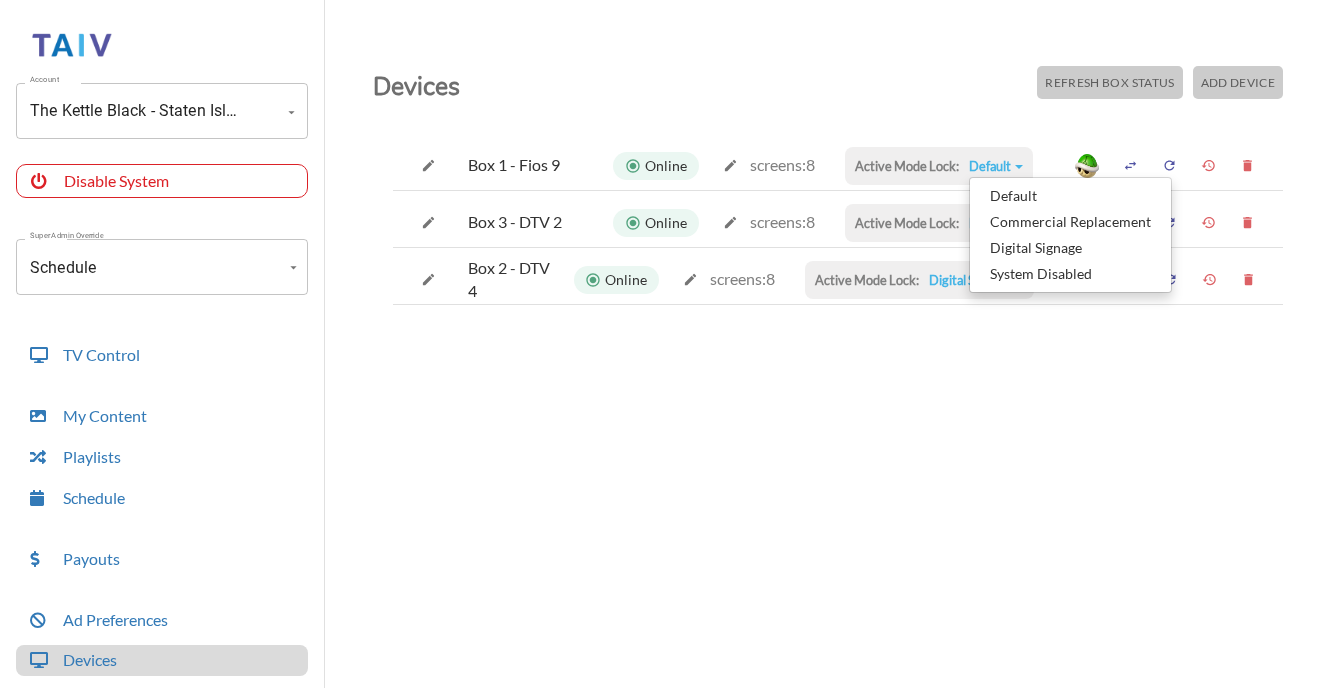 click on "Devices Refresh Box Status Add Device Box 1 - Fios 9 Online screens:  8 Active Mode Lock:  Default   Default Commercial Replacement Digital Signage System Disabled Box 3 - DTV 2 Online screens:  8 Active Mode Lock:  Default   Default Commercial Replacement Digital Signage System Disabled Box 2 - DTV 4 Online screens:  8 Active Mode Lock:  Digital Signage   Default Commercial Replacement Digital Signage System Disabled" at bounding box center (838, 394) 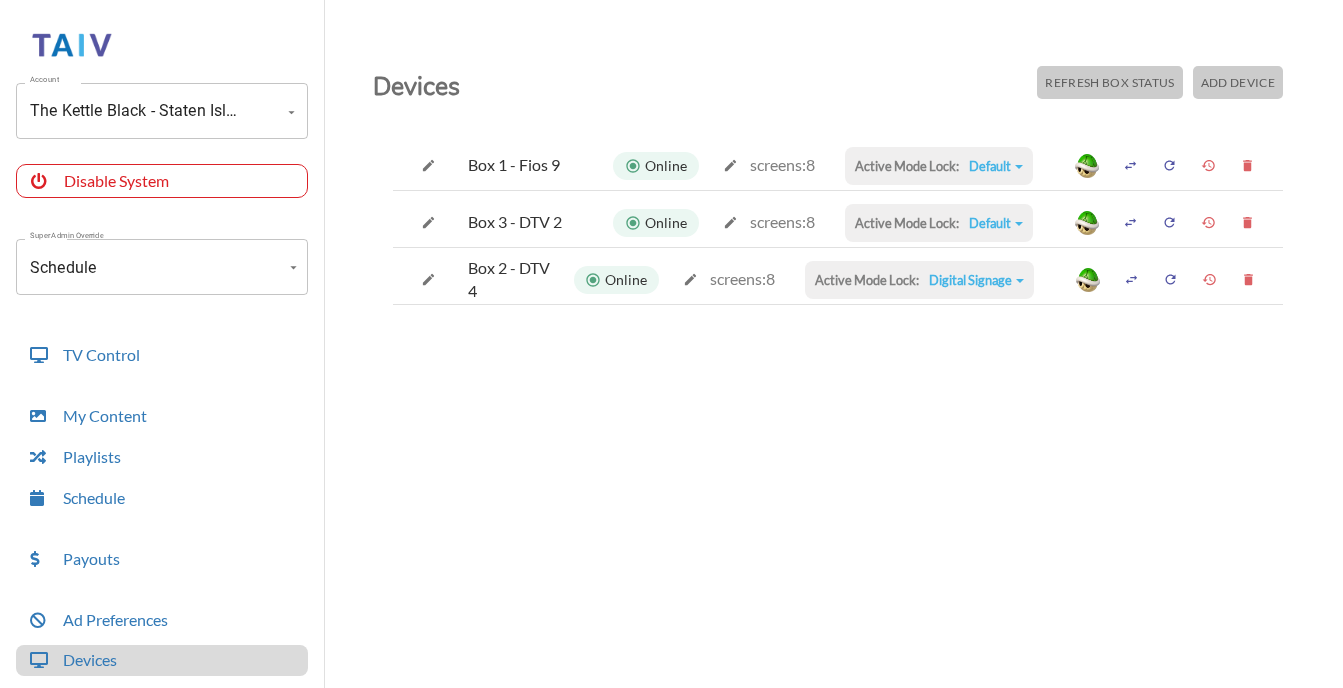 click on "Digital Signage" at bounding box center [996, 166] 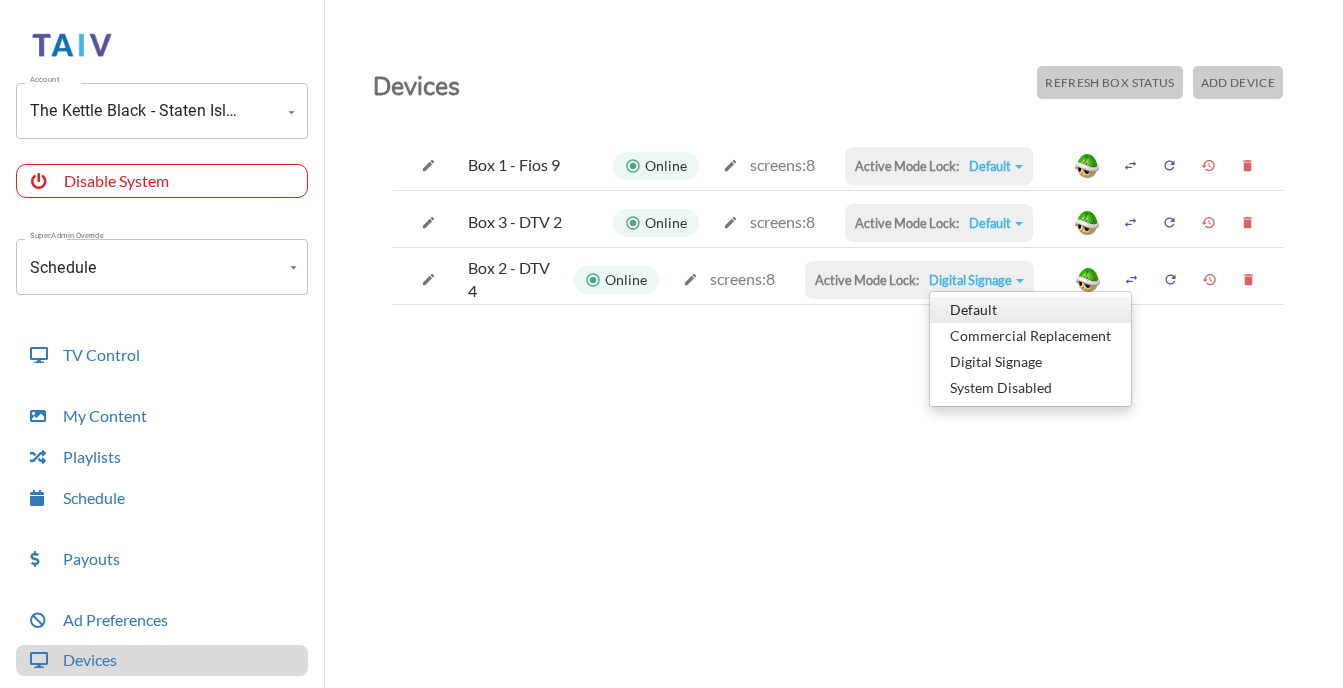 click on "Default" at bounding box center [1030, 310] 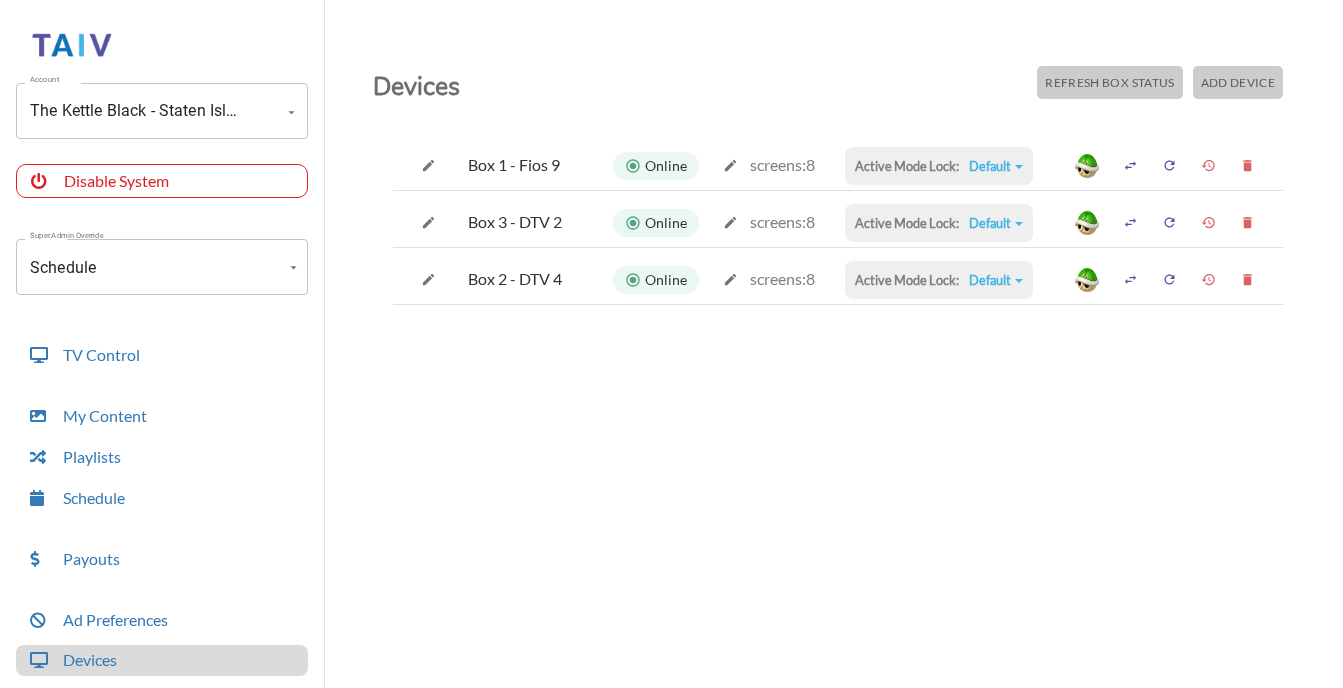 click on "Account The Kettle Black - [STATE] Account Disable System Super Admin Override Schedule Schedule Mode Mode TV Control My Content Playlists Schedule Payouts Ad Preferences Devices Settings Super Admin Dashboard Ad Manager Log Out Devices Refresh Box Status Add Device Box 1 - Fios 9 Online screens: 8 Active Mode Lock: Default Default Commercial Replacement Digital Signage System Disabled Box 3 - DTV 2 Online screens: 8 Active Mode Lock: Default Default Commercial Replacement Digital Signage System Disabled Box 2 - DTV 4 Online screens: 8 Active Mode Lock: Default Default Commercial Replacement Digital Signage System Disabled" at bounding box center [671, 349] 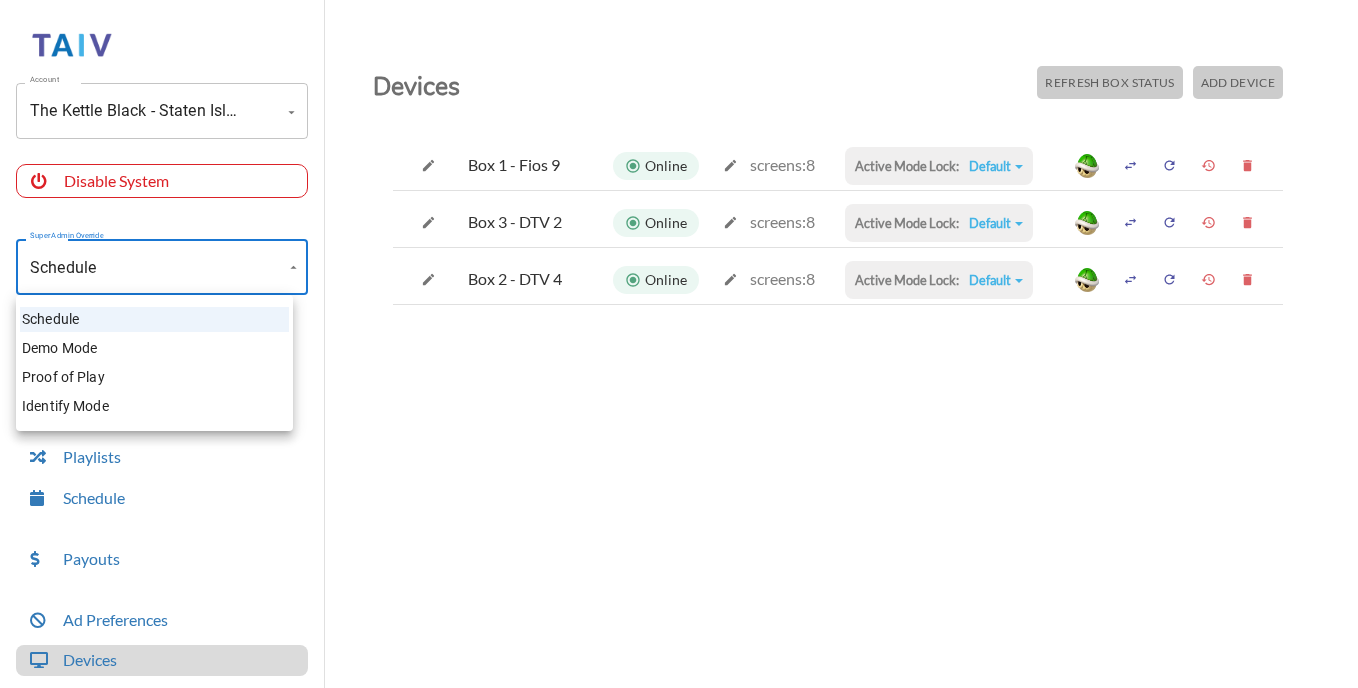 click on "Demo Mode" at bounding box center (154, 348) 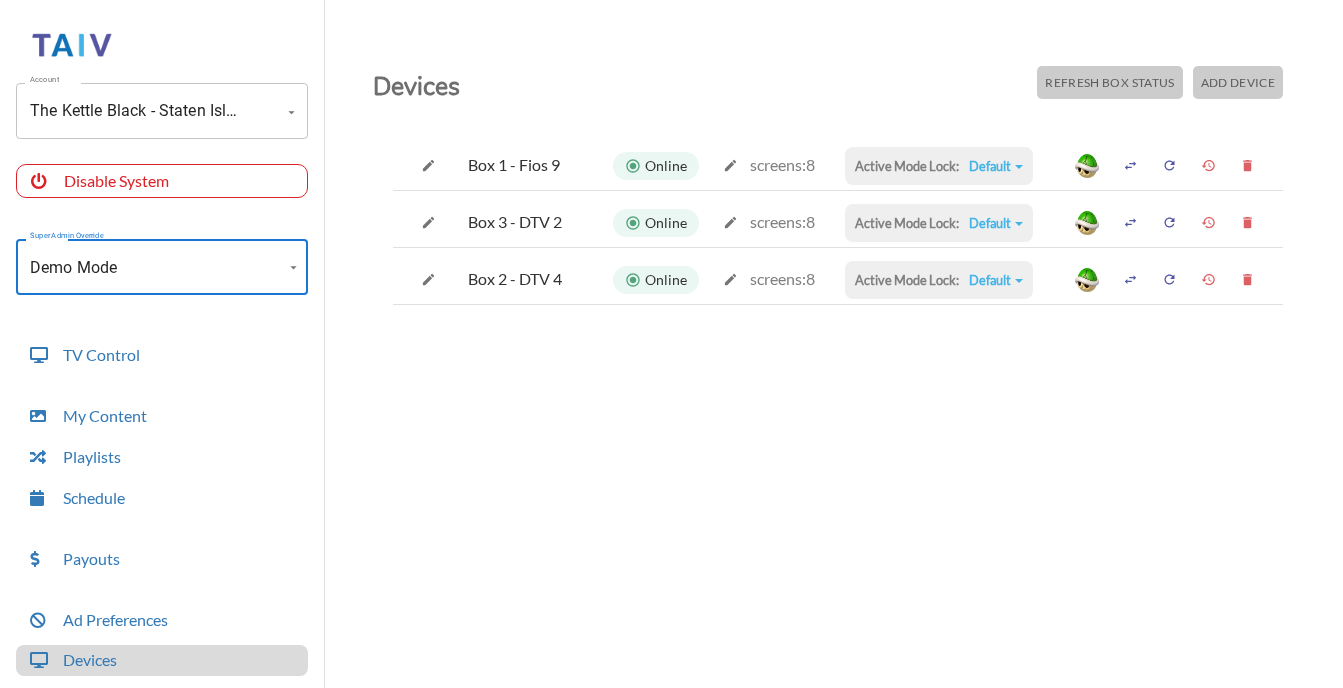 click on "Account The Kettle Black - [STATE] Account Disable System Super Admin Override Demo Mode Demo Mode Mode TV Control My Content Playlists Schedule Payouts Ad Preferences Devices Settings Super Admin Dashboard Ad Manager Log Out Devices Refresh Box Status Add Device Box 1 - Fios 9 Online screens: 8 Active Mode Lock: Default Default Commercial Replacement Digital Signage System Disabled Box 3 - DTV 2 Online screens: 8 Active Mode Lock: Default Default Commercial Replacement Digital Signage System Disabled Box 2 - DTV 4 Online screens: 8 Active Mode Lock: Default Default Commercial Replacement Digital Signage System Disabled" at bounding box center (671, 349) 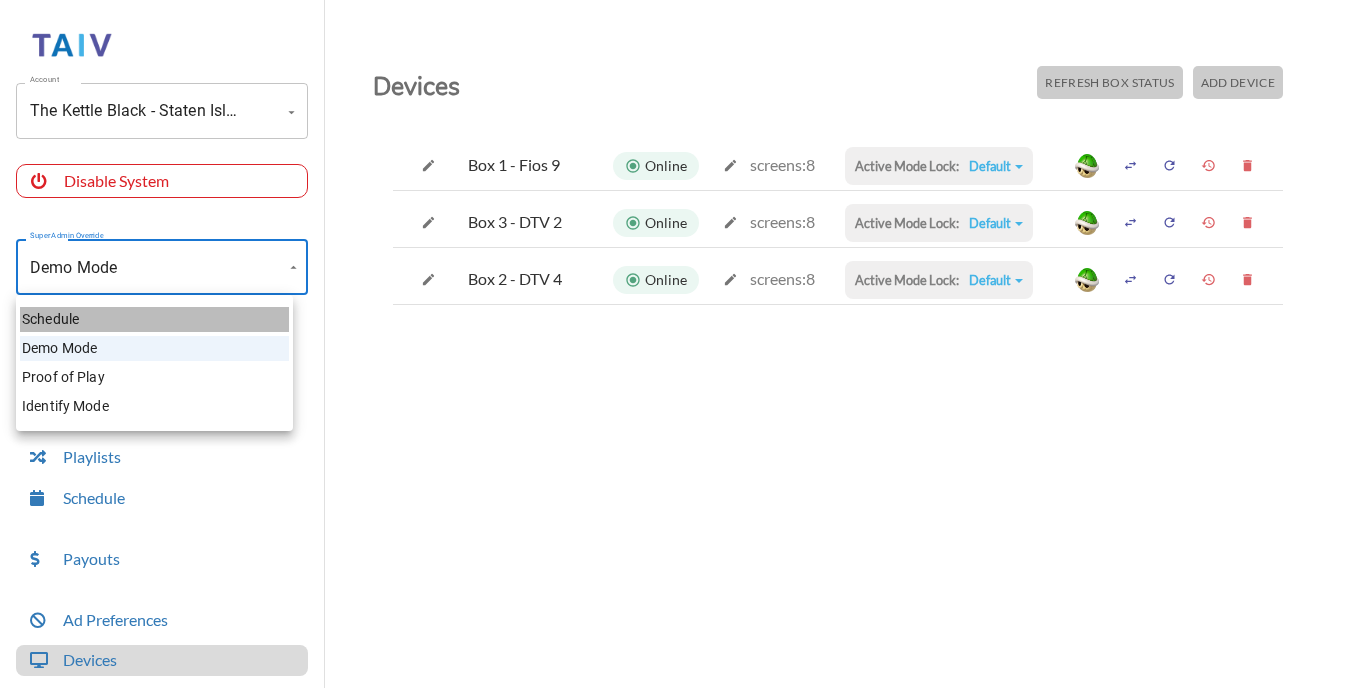click on "Schedule" at bounding box center (154, 319) 